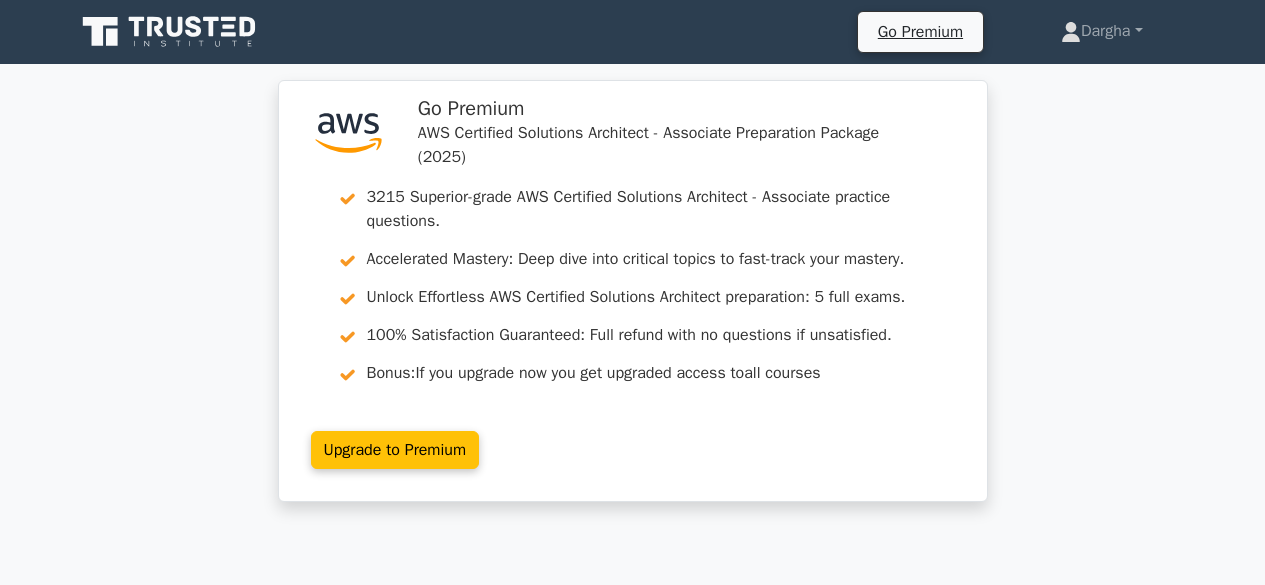 scroll, scrollTop: 8181, scrollLeft: 0, axis: vertical 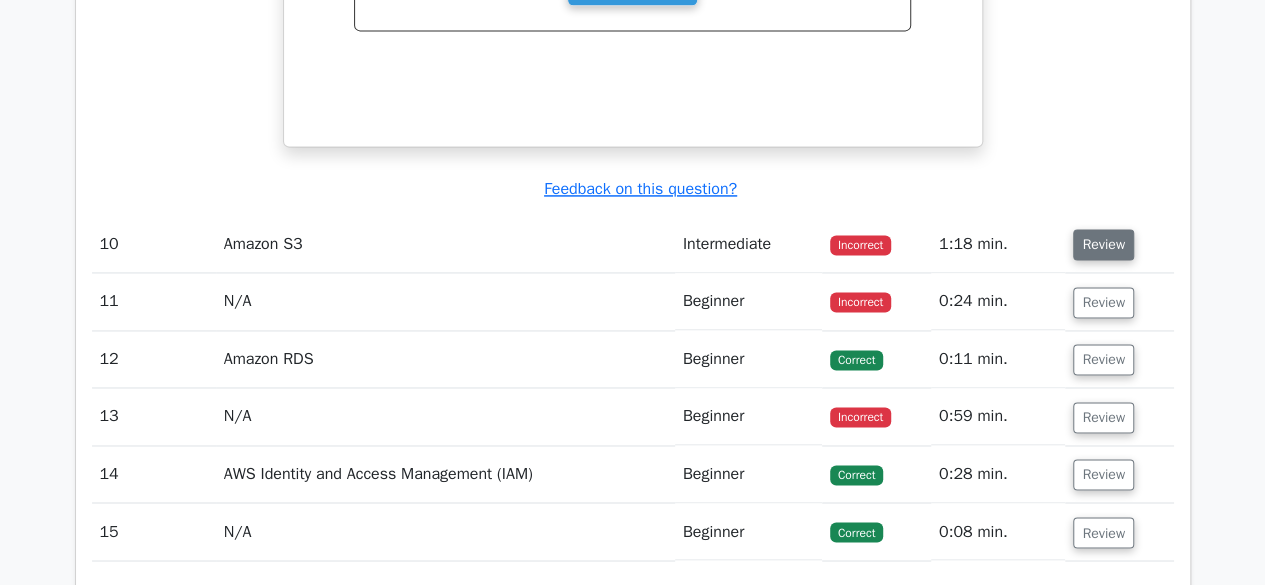 click on "Review" at bounding box center [1103, 244] 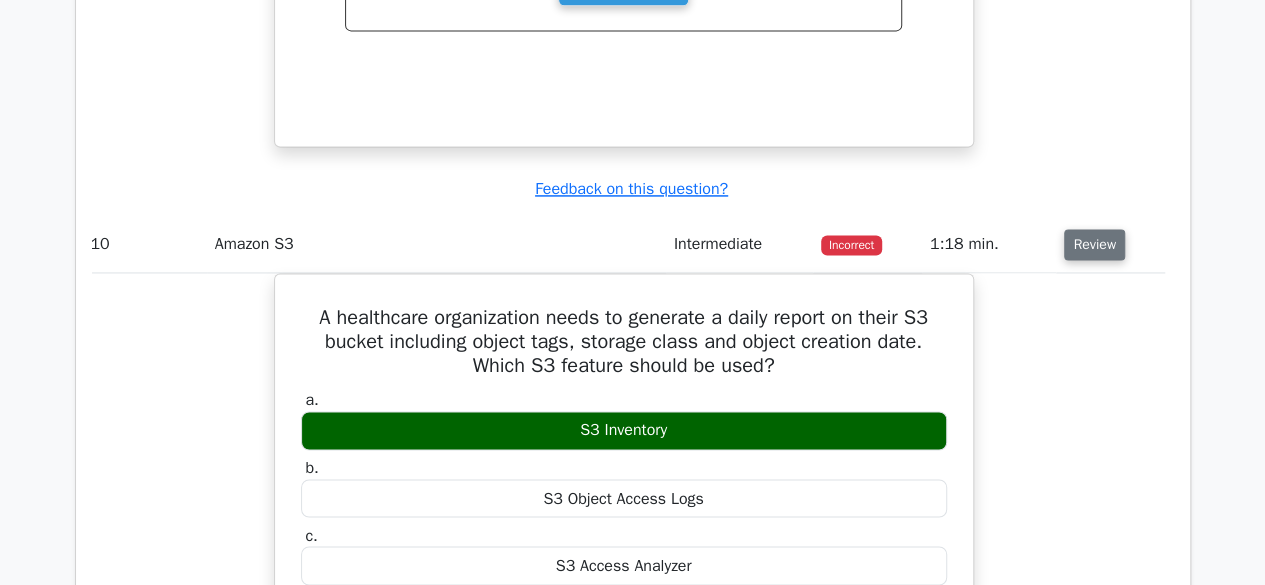 scroll, scrollTop: 0, scrollLeft: 8, axis: horizontal 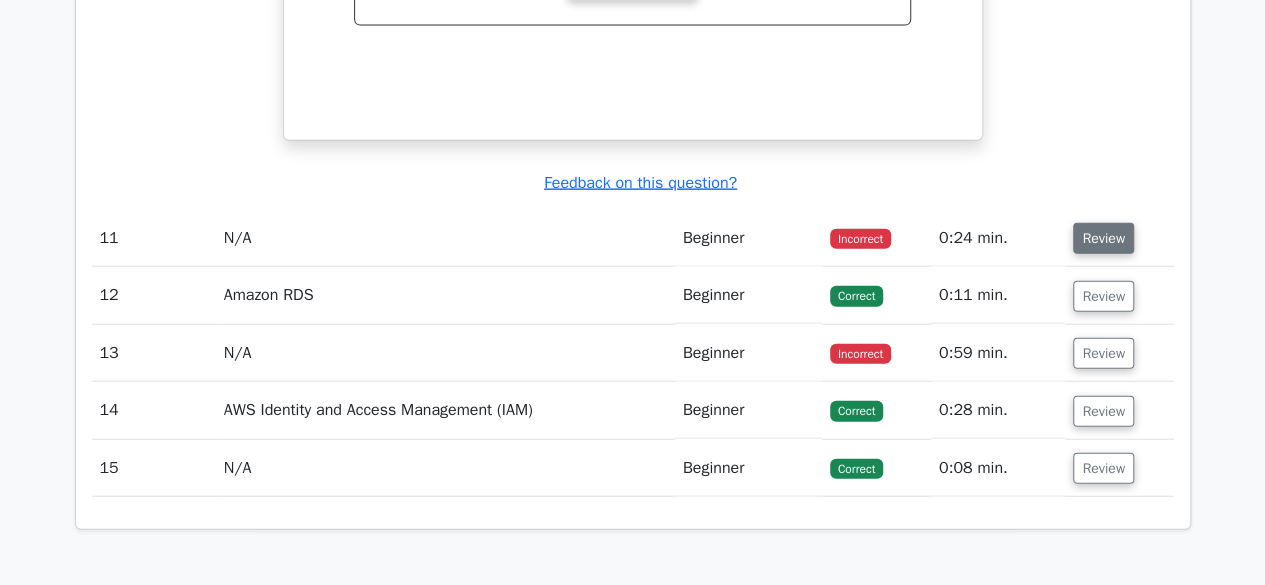 click on "Review" at bounding box center (1103, 238) 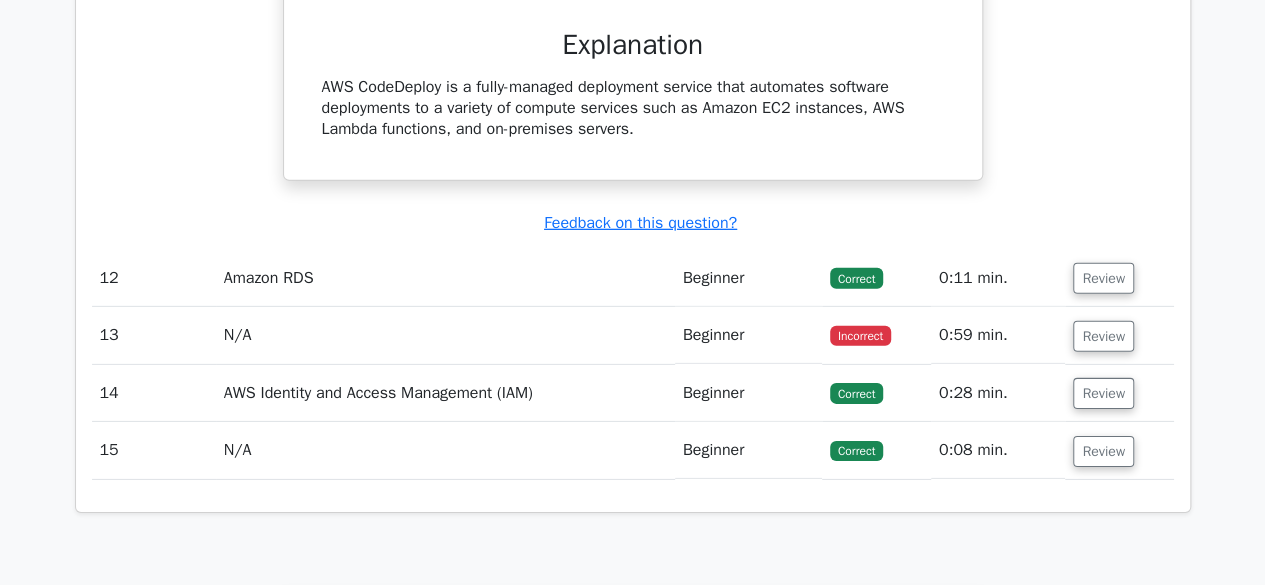 scroll, scrollTop: 10529, scrollLeft: 0, axis: vertical 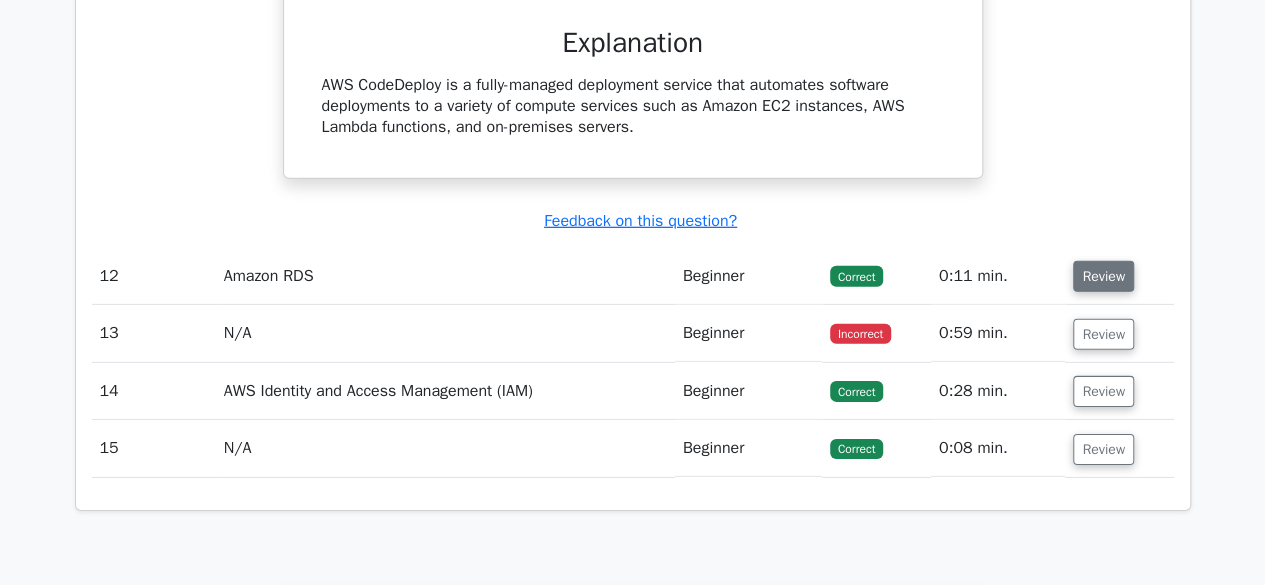 click on "Review" at bounding box center [1103, 276] 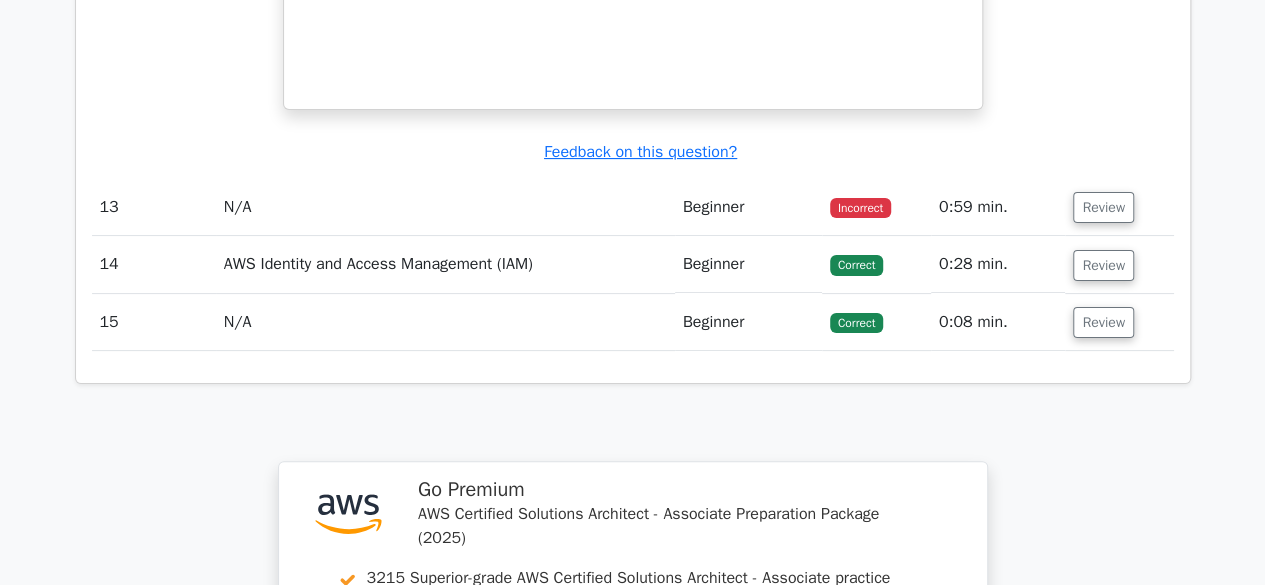 scroll, scrollTop: 11463, scrollLeft: 0, axis: vertical 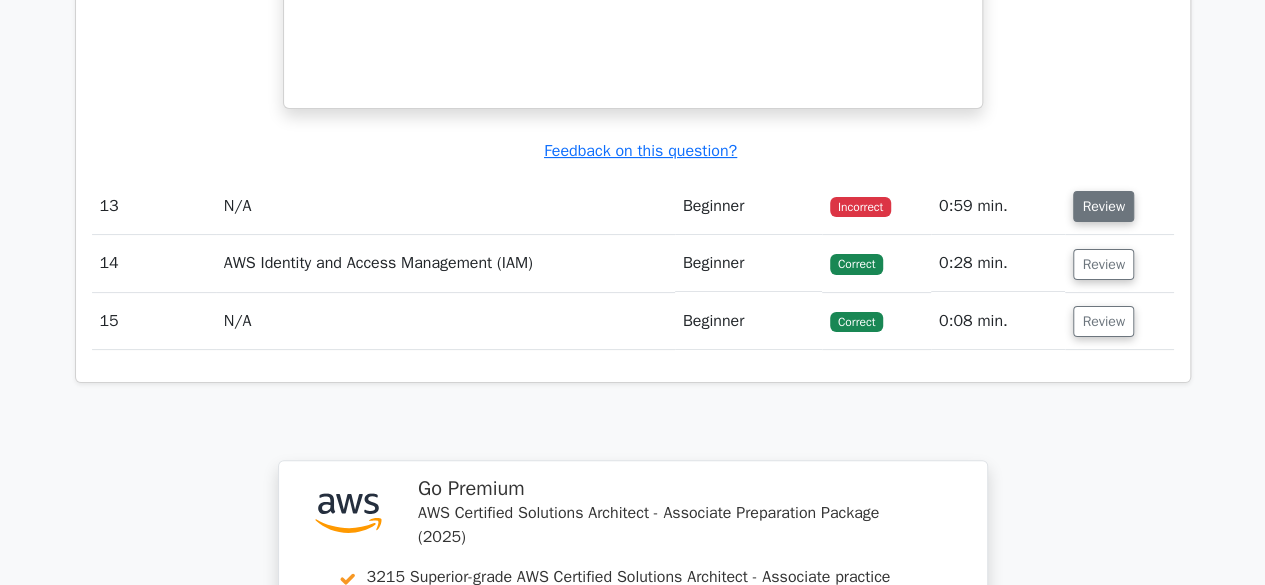 click on "Review" at bounding box center (1103, 206) 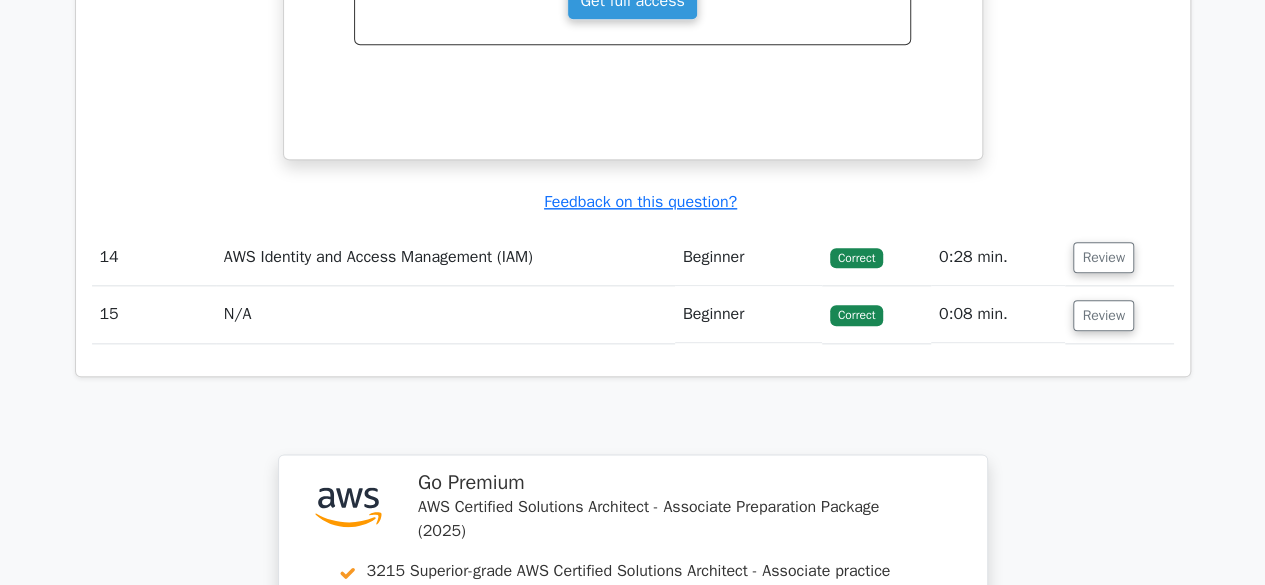 scroll, scrollTop: 12402, scrollLeft: 0, axis: vertical 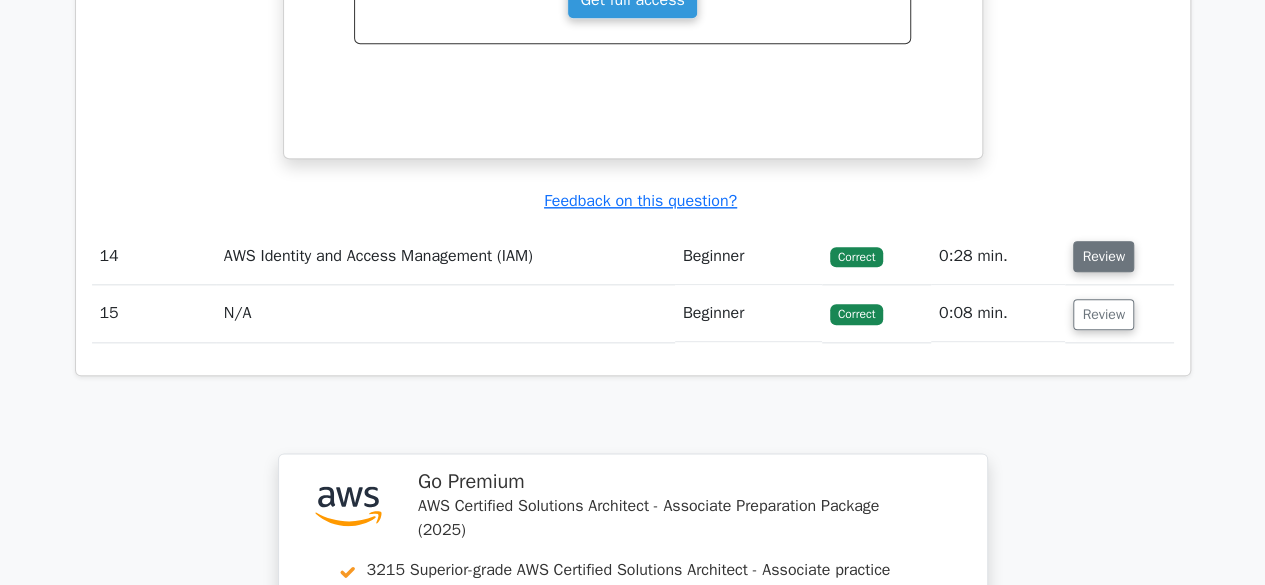 click on "Review" at bounding box center (1103, 256) 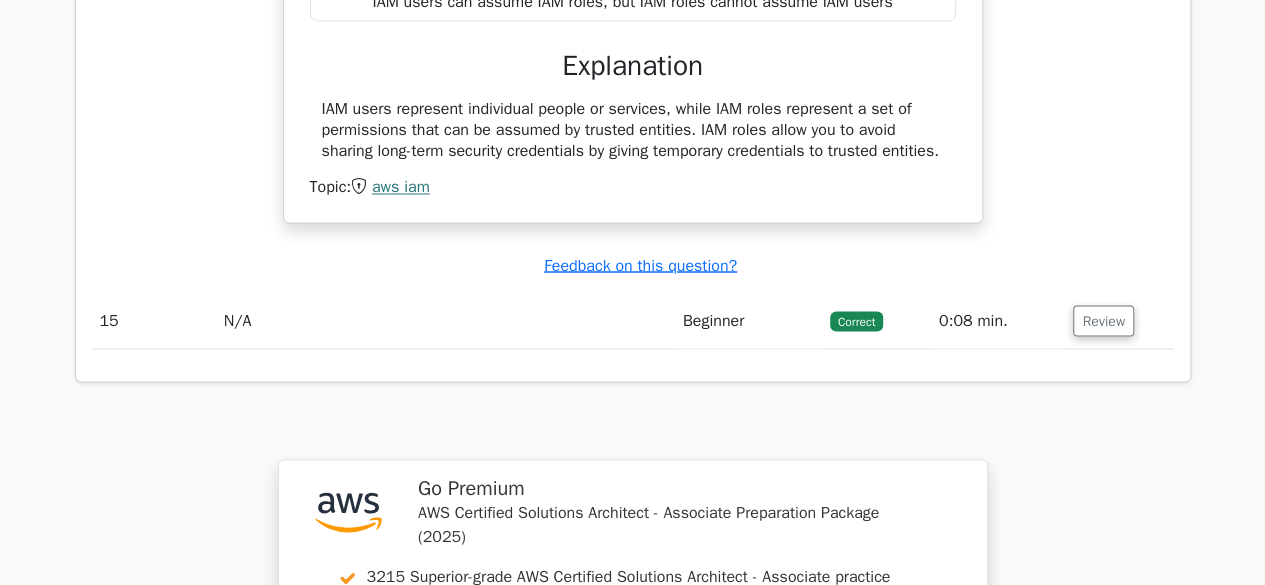 scroll, scrollTop: 13111, scrollLeft: 0, axis: vertical 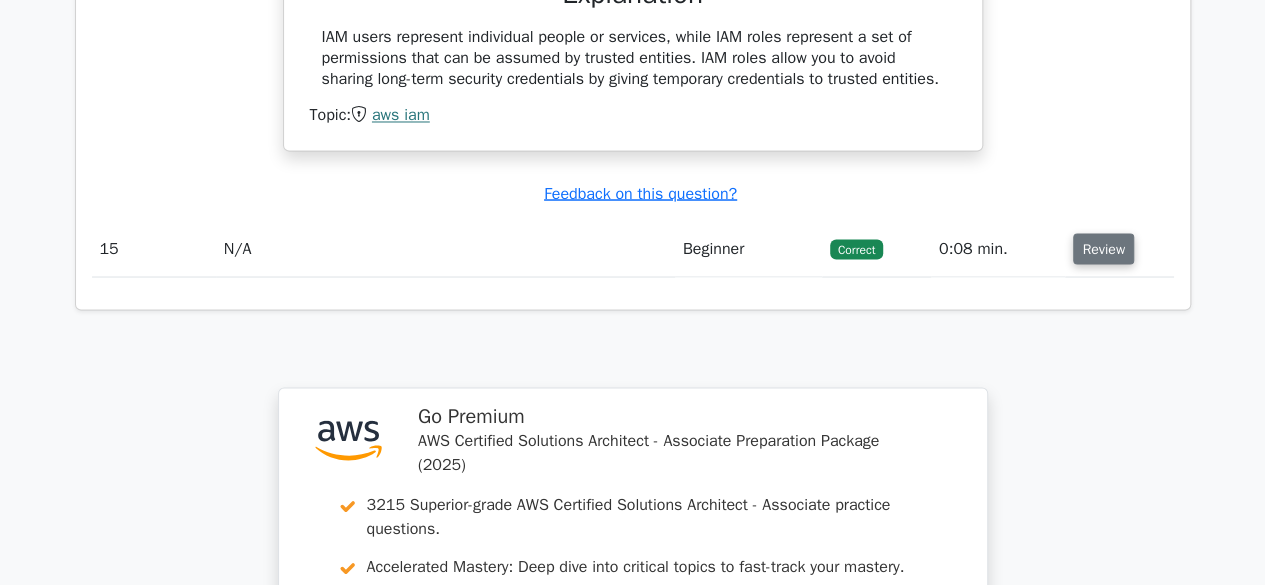 click on "Review" at bounding box center [1103, 248] 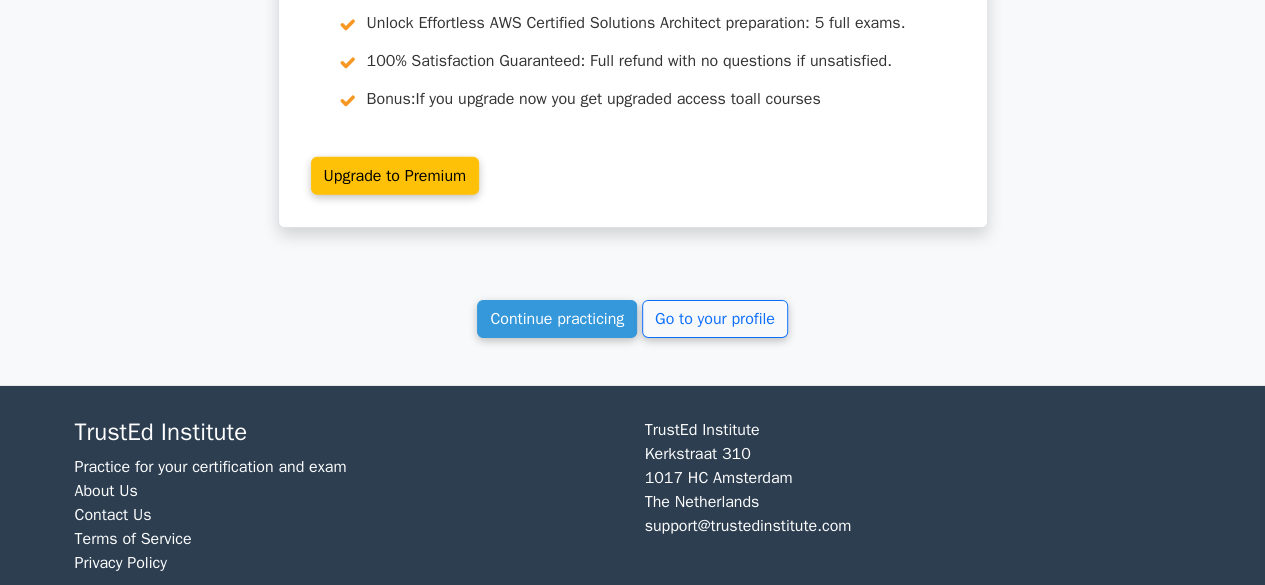 scroll, scrollTop: 14534, scrollLeft: 0, axis: vertical 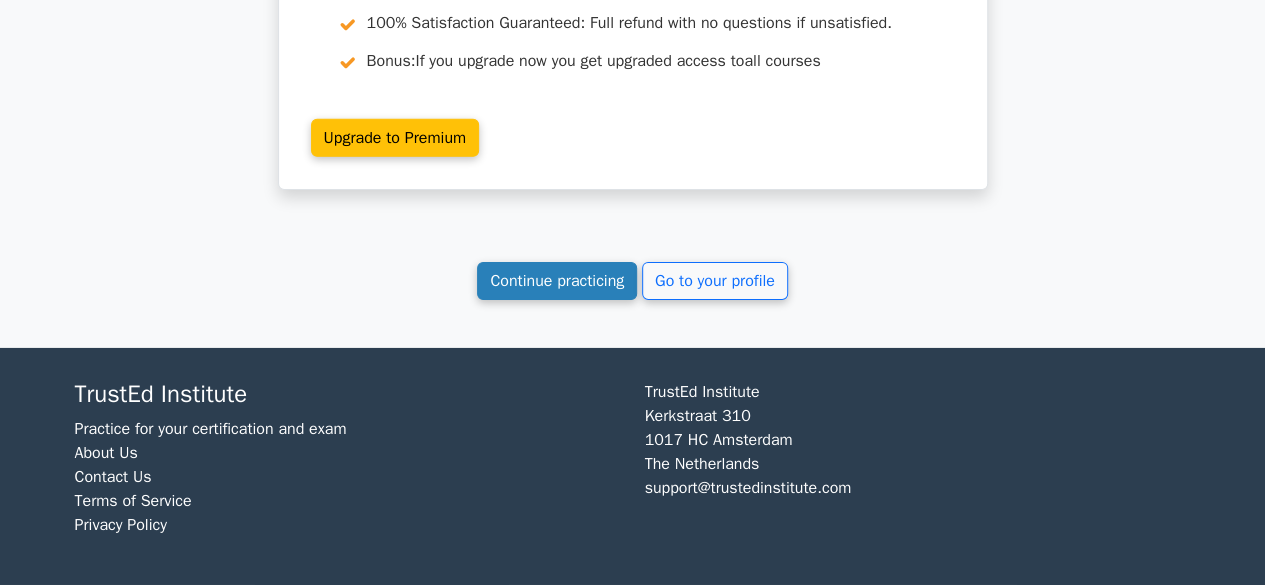 click on "Continue practicing" at bounding box center (557, 281) 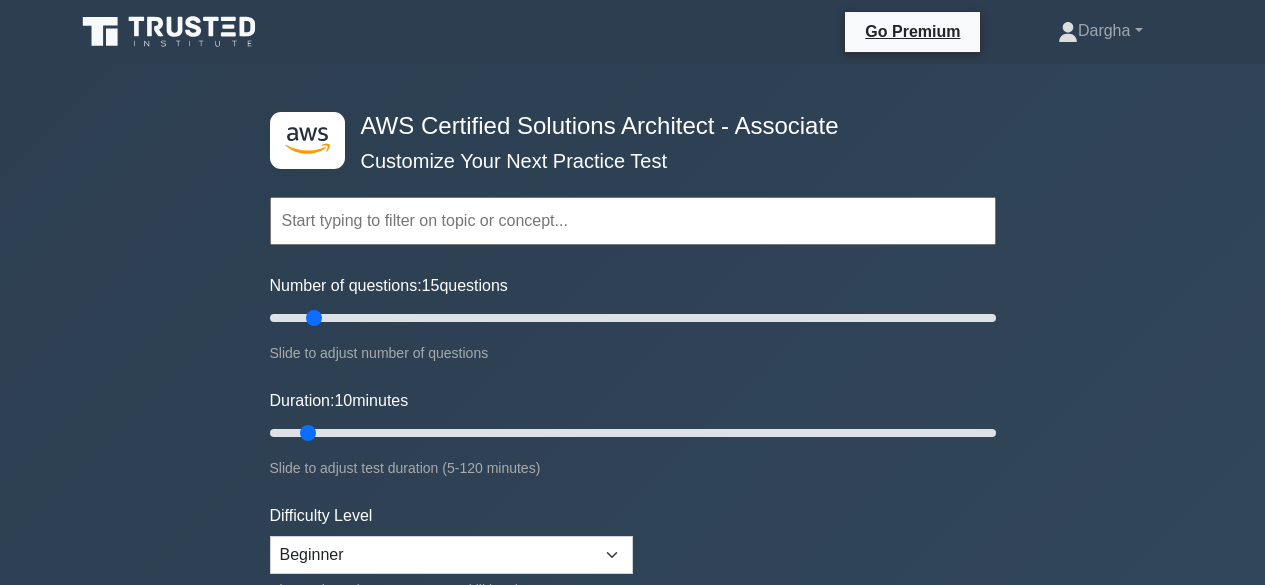 type on "15" 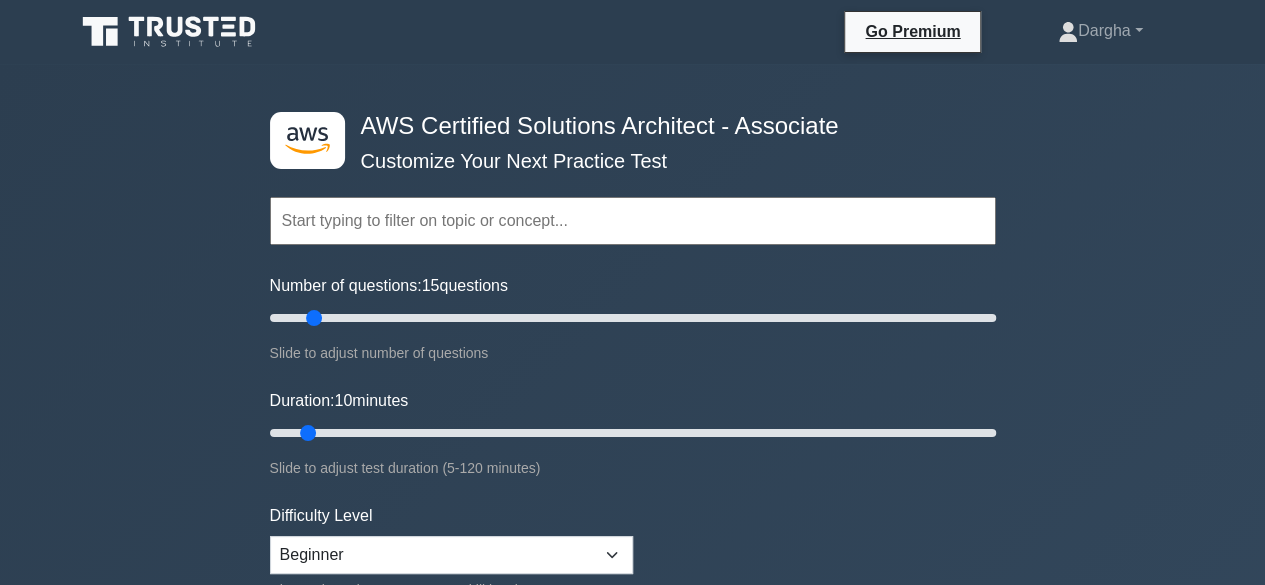 scroll, scrollTop: 0, scrollLeft: 0, axis: both 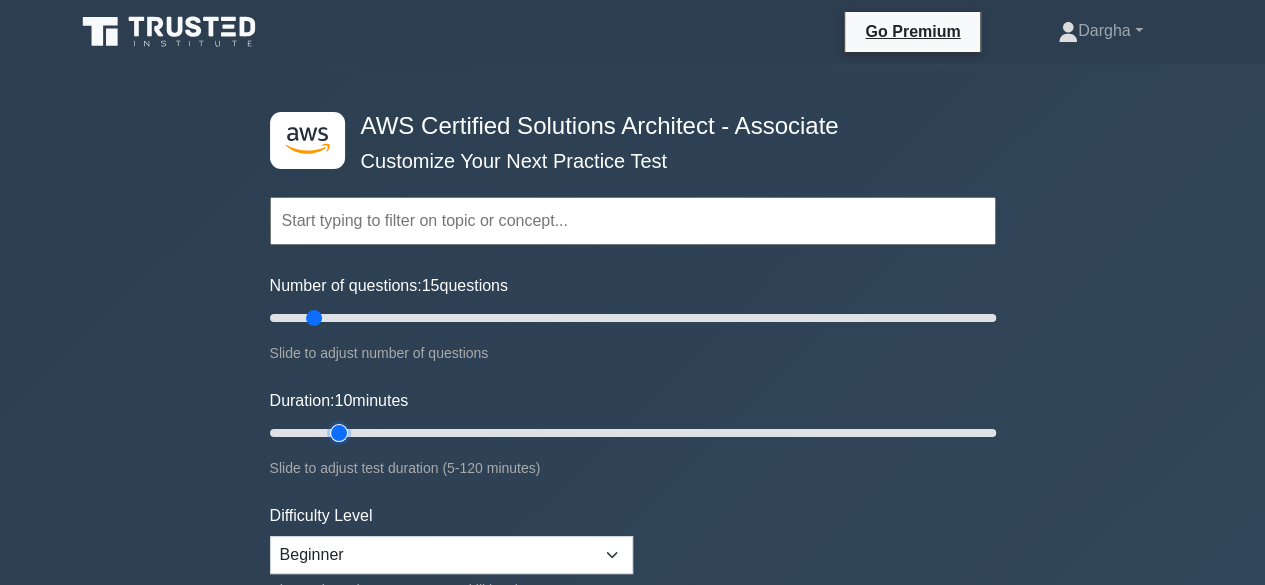 type on "15" 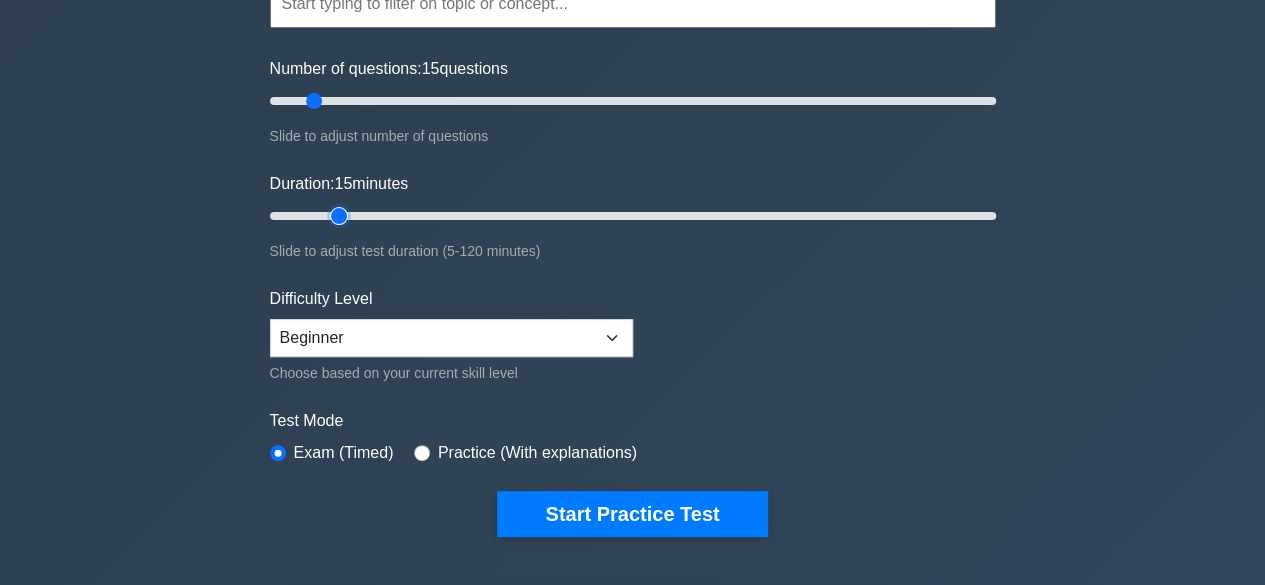 scroll, scrollTop: 232, scrollLeft: 0, axis: vertical 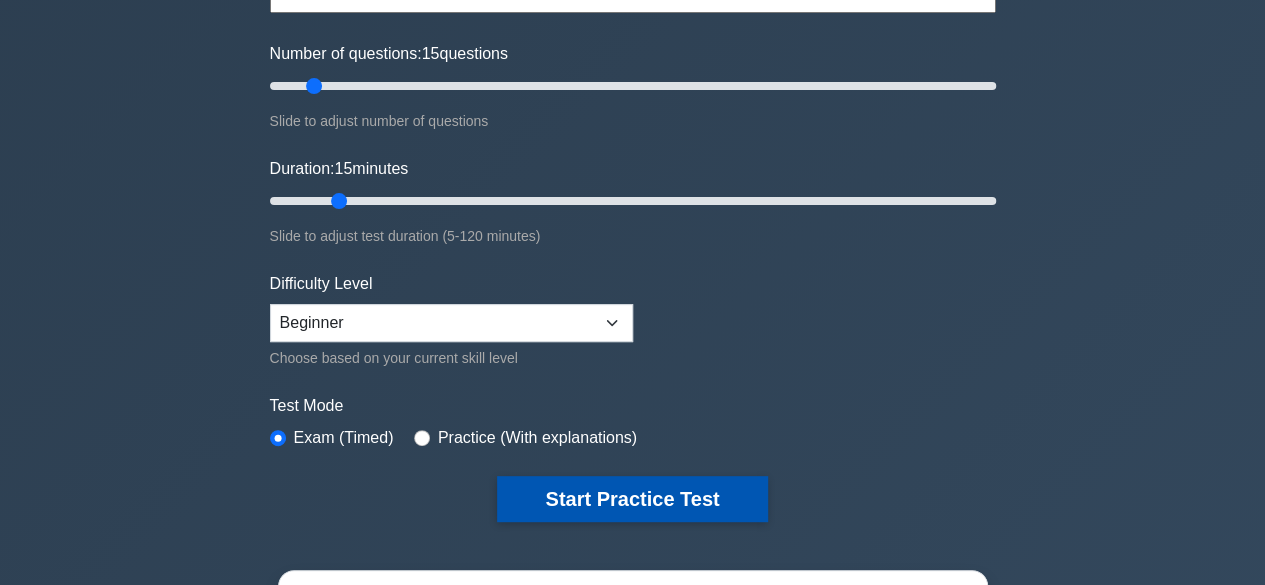 click on "Start Practice Test" at bounding box center [632, 499] 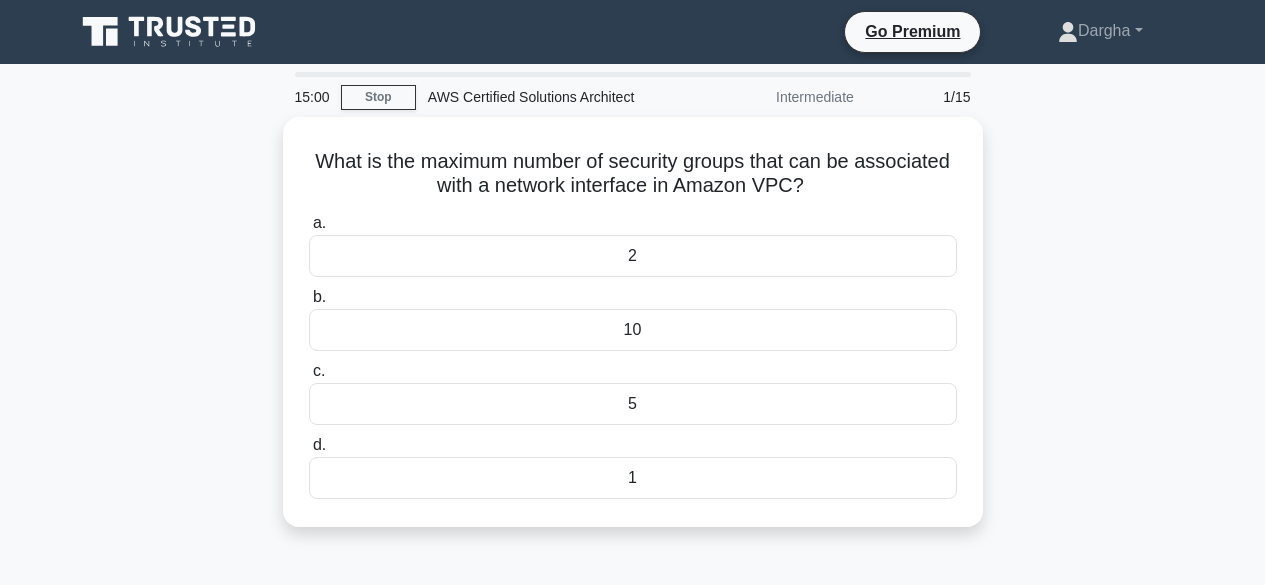 scroll, scrollTop: 0, scrollLeft: 0, axis: both 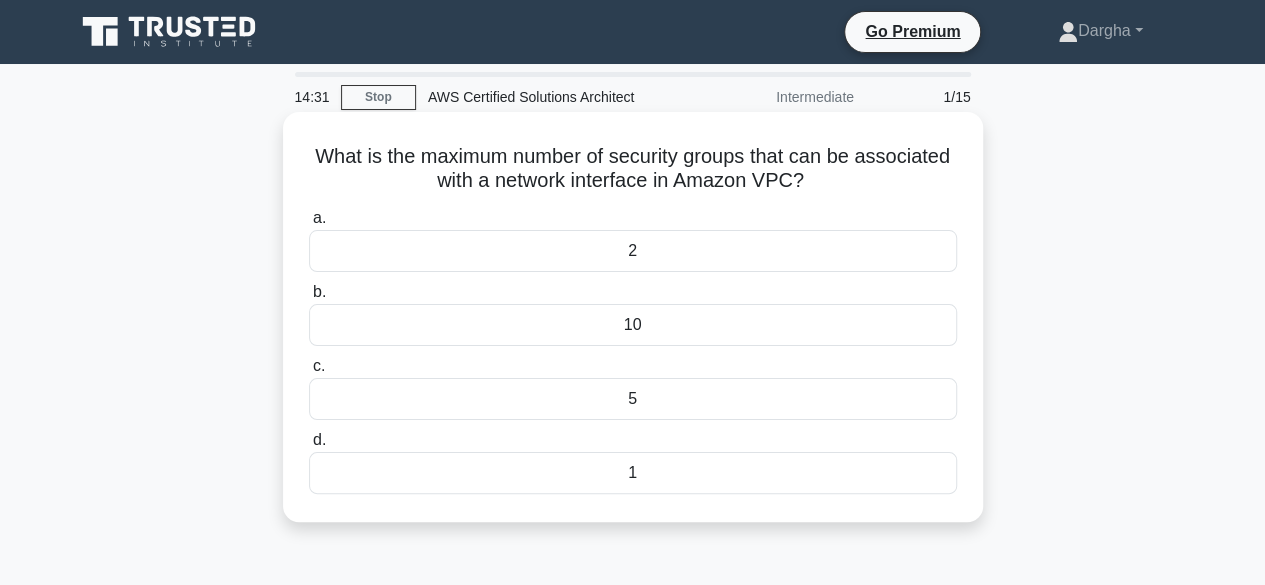 click on "10" at bounding box center [633, 325] 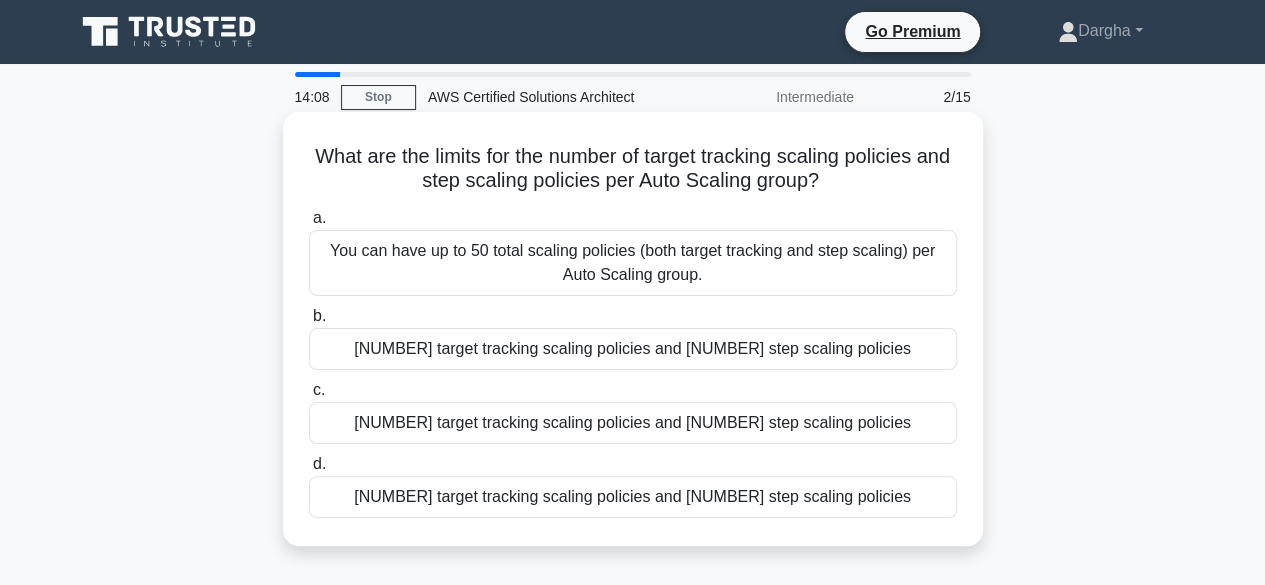 click on "[NUMBER] target tracking scaling policies and [NUMBER] step scaling policies" at bounding box center (633, 349) 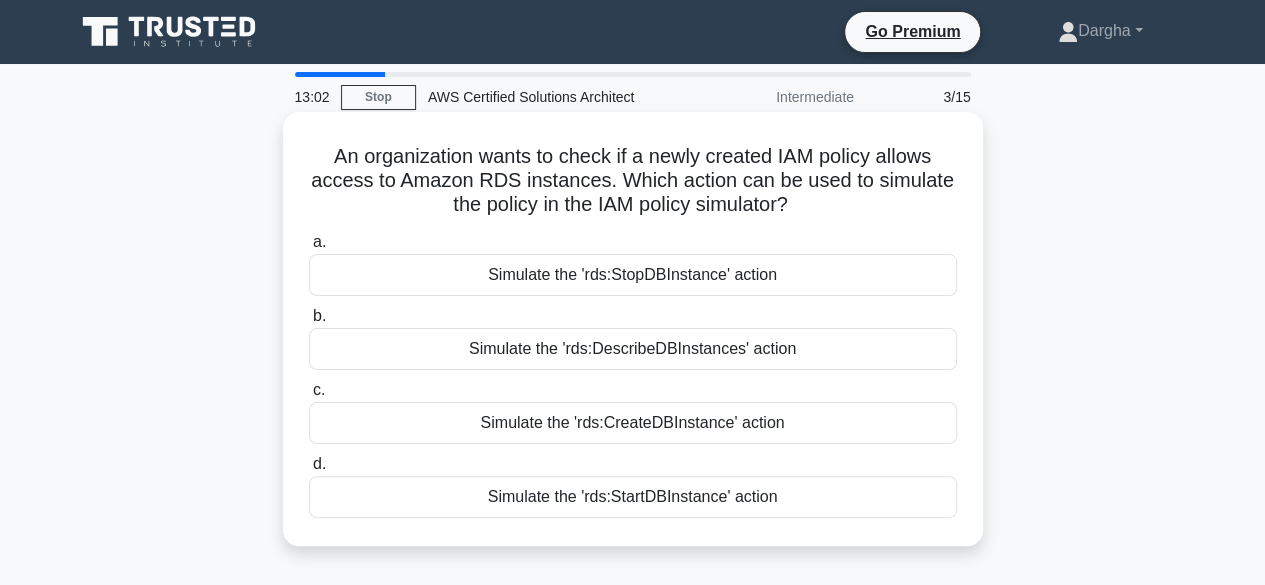 click on "Simulate the 'rds:StartDBInstance' action" at bounding box center (633, 497) 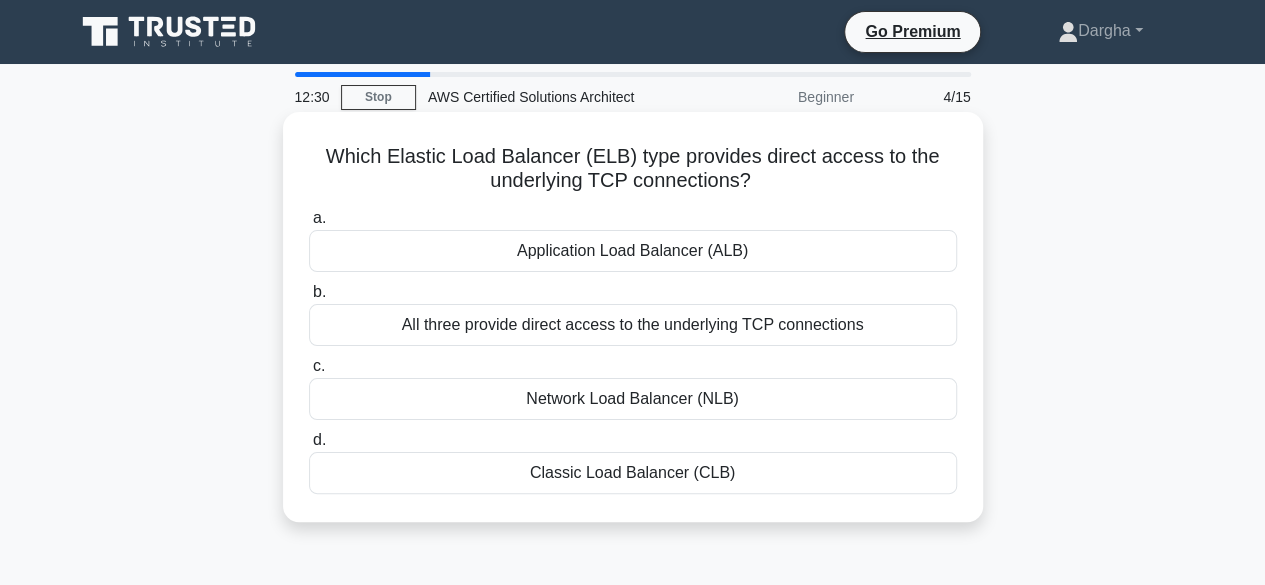 click on "All three provide direct access to the underlying TCP connections" at bounding box center [633, 325] 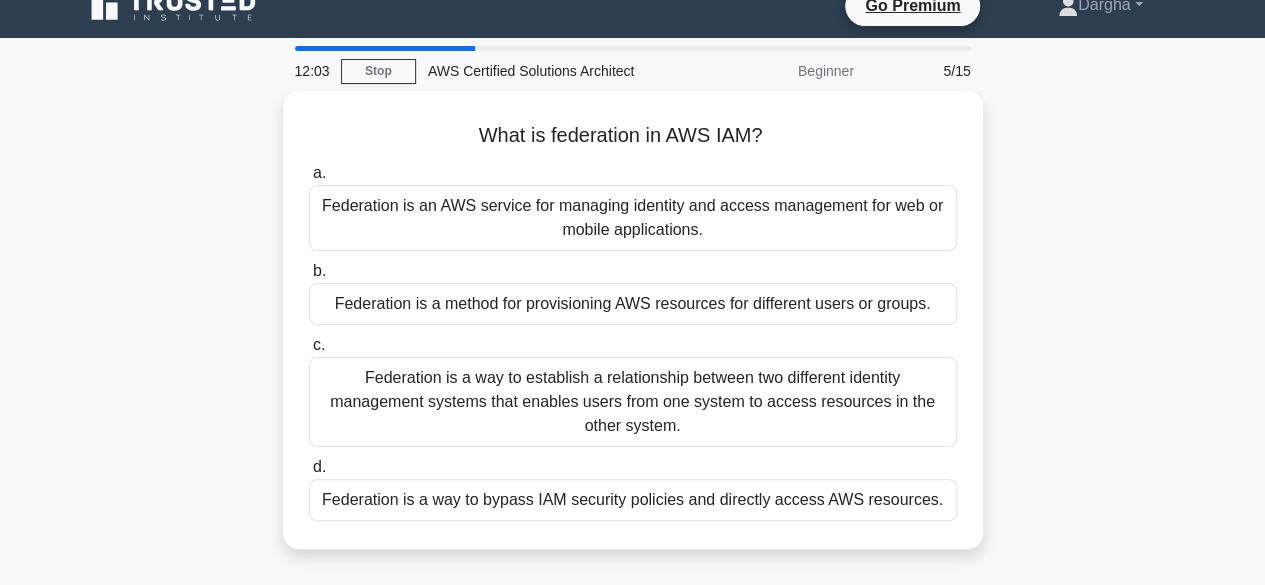 scroll, scrollTop: 20, scrollLeft: 0, axis: vertical 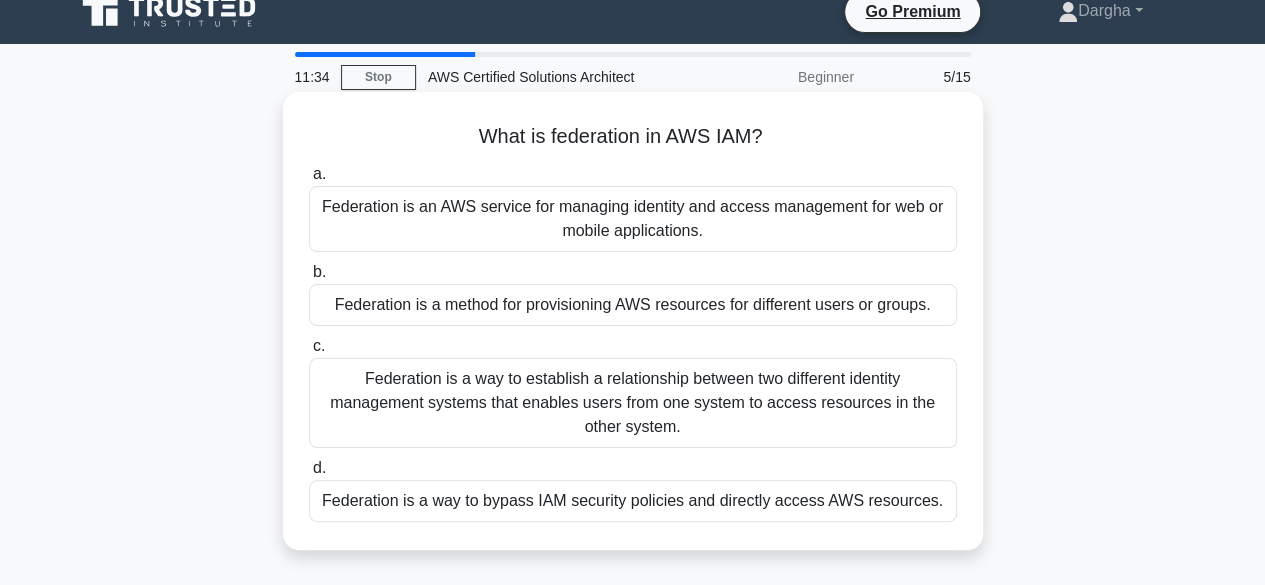 click on "Federation is a way to establish a relationship between two different identity management systems that enables users from one system to access resources in the other system." at bounding box center (633, 403) 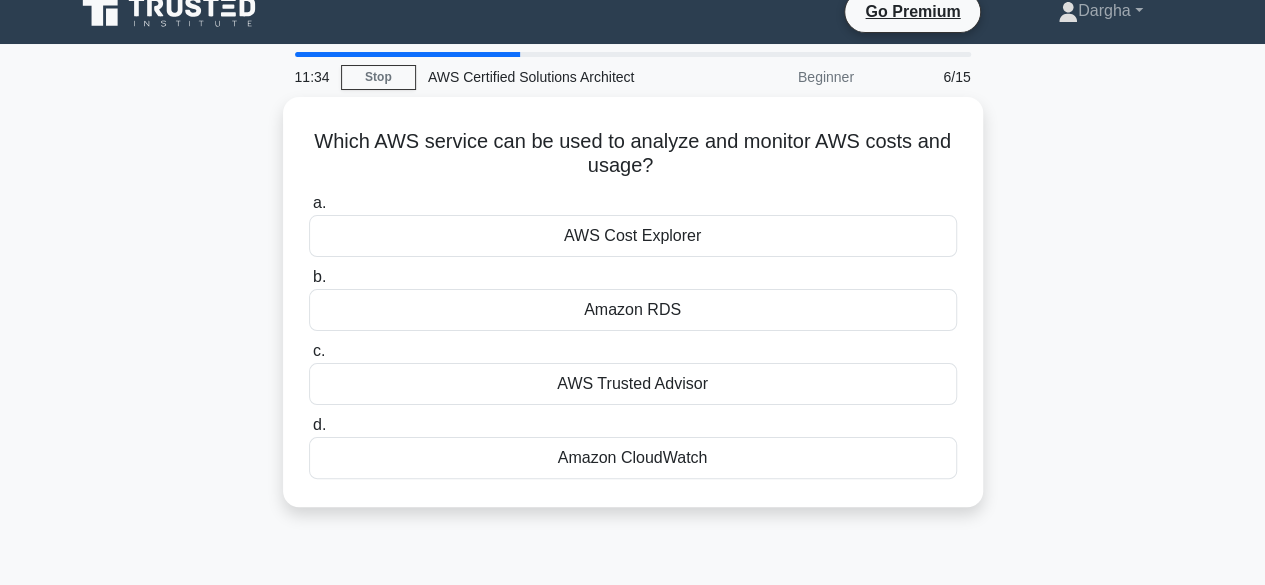 scroll, scrollTop: 0, scrollLeft: 0, axis: both 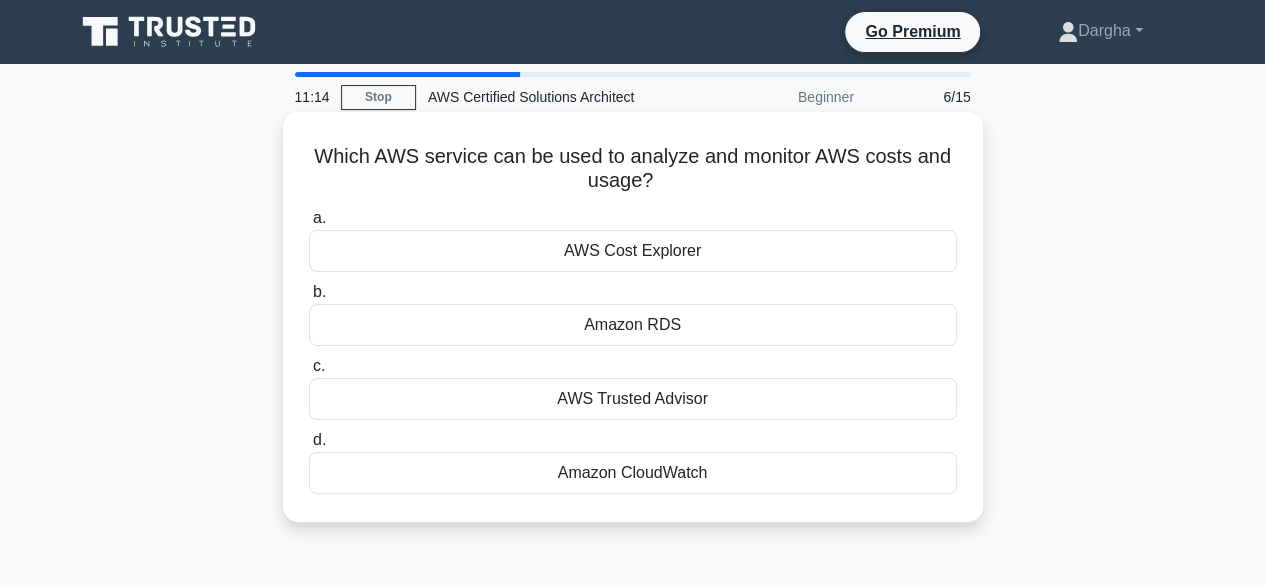 click on "AWS Trusted Advisor" at bounding box center (633, 399) 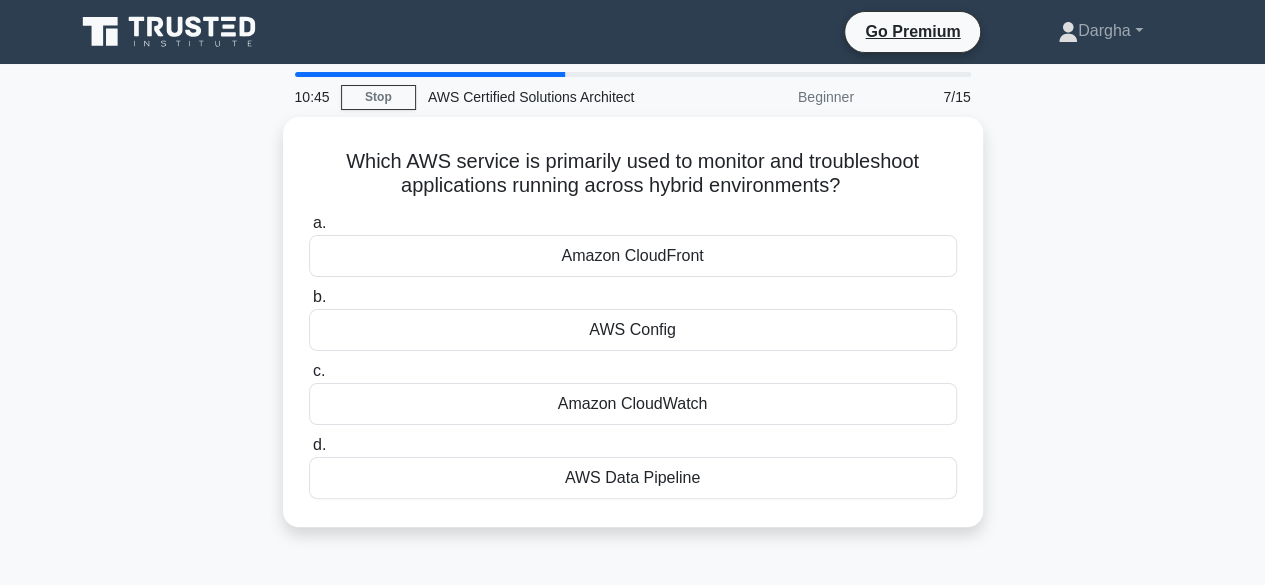 click on "Amazon CloudWatch" at bounding box center [633, 404] 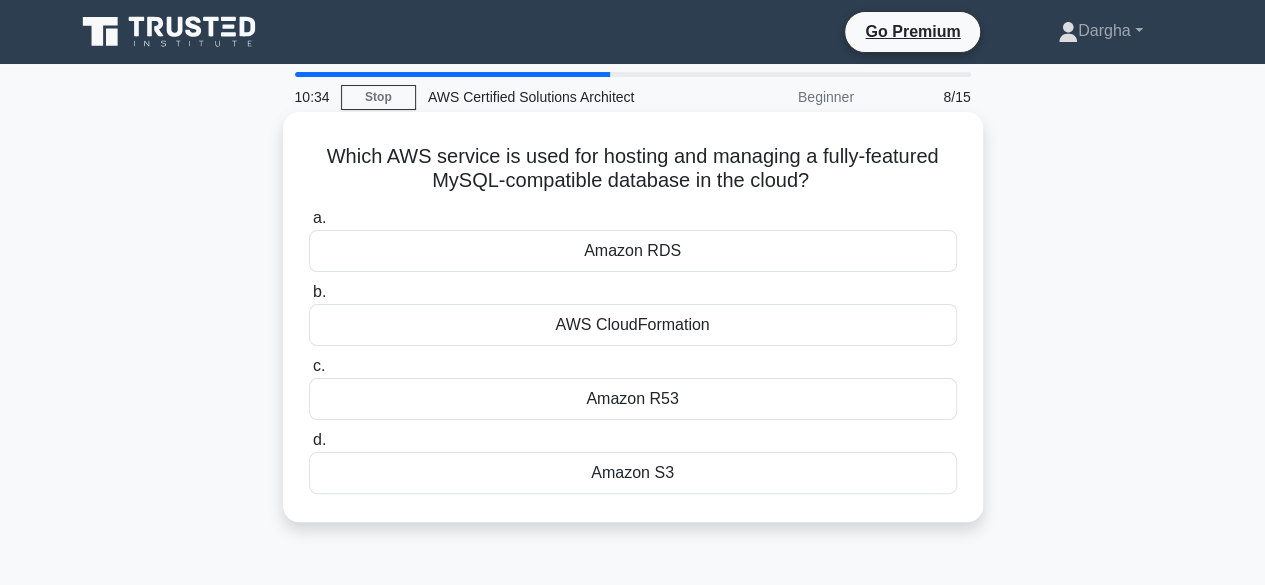 click on "Amazon RDS" at bounding box center (633, 251) 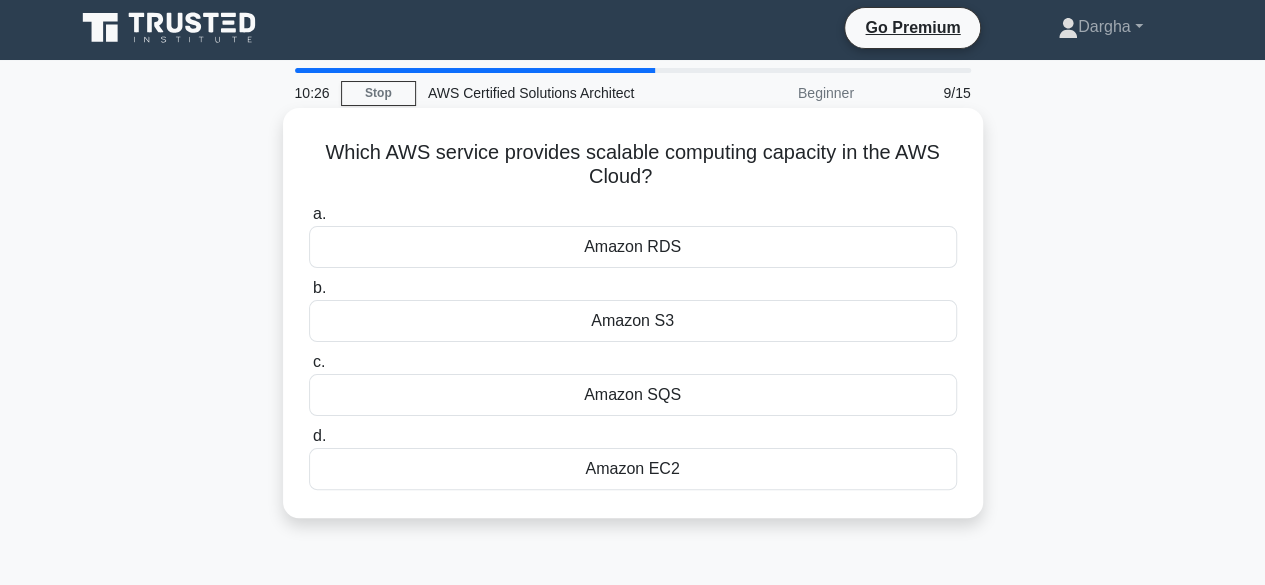 scroll, scrollTop: 2, scrollLeft: 0, axis: vertical 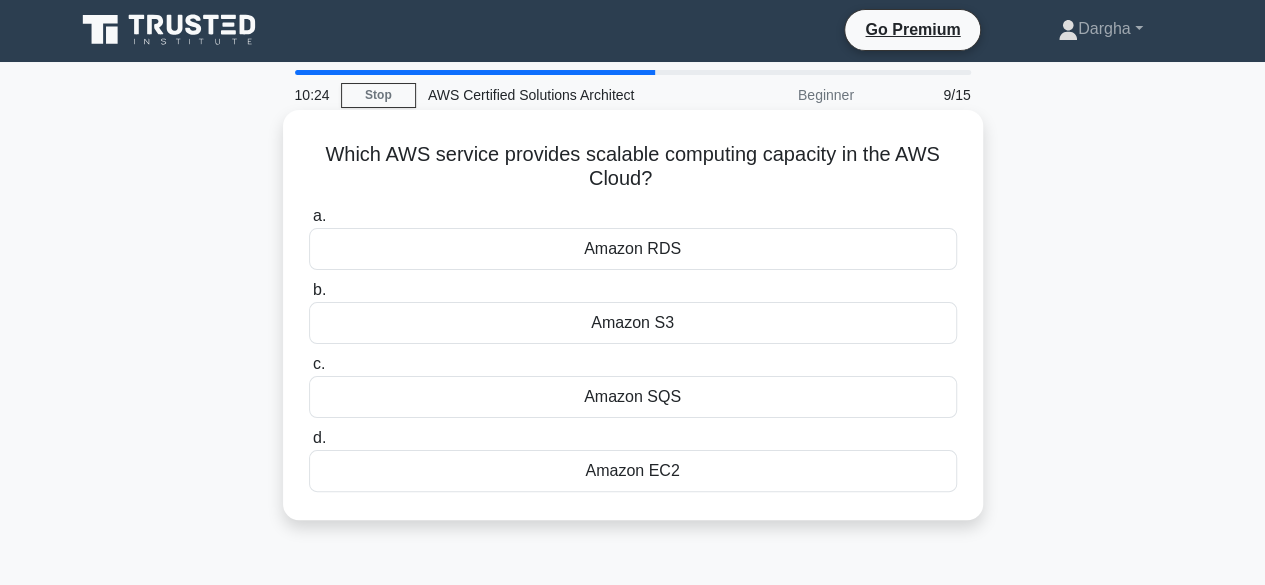 click on "Amazon EC2" at bounding box center (633, 471) 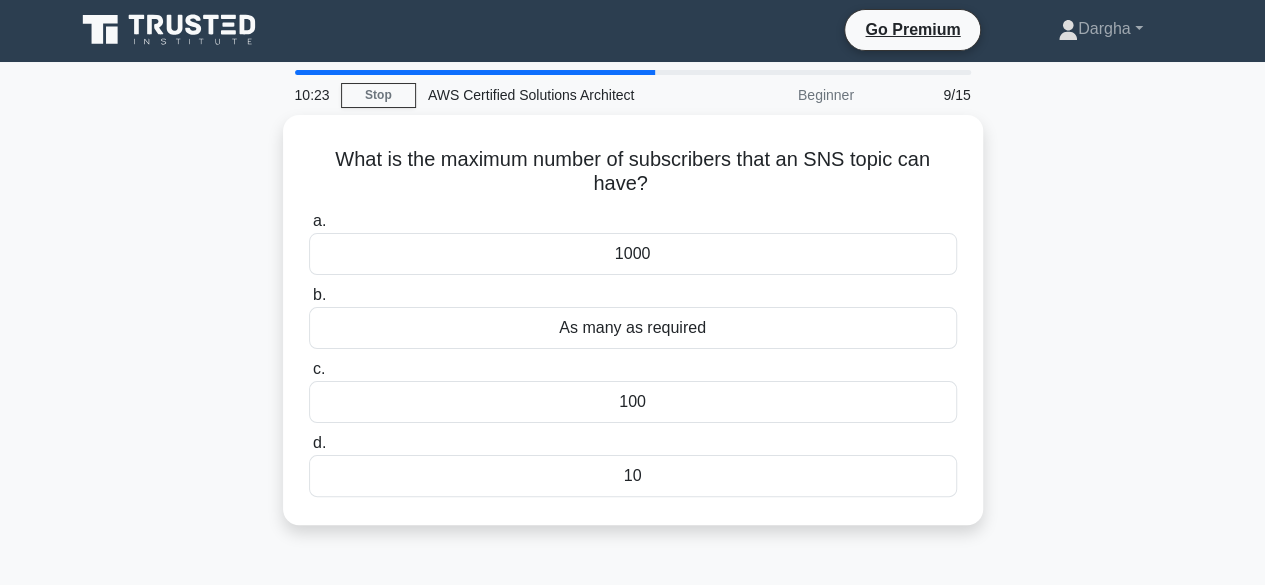 scroll, scrollTop: 0, scrollLeft: 0, axis: both 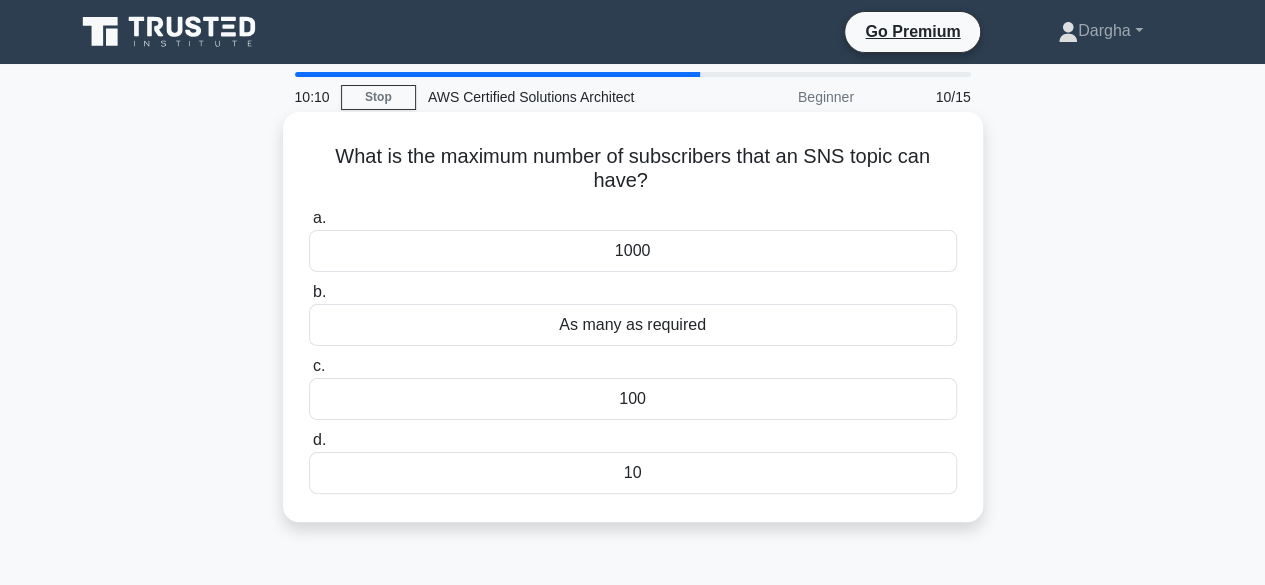 click on "As many as required" at bounding box center (633, 325) 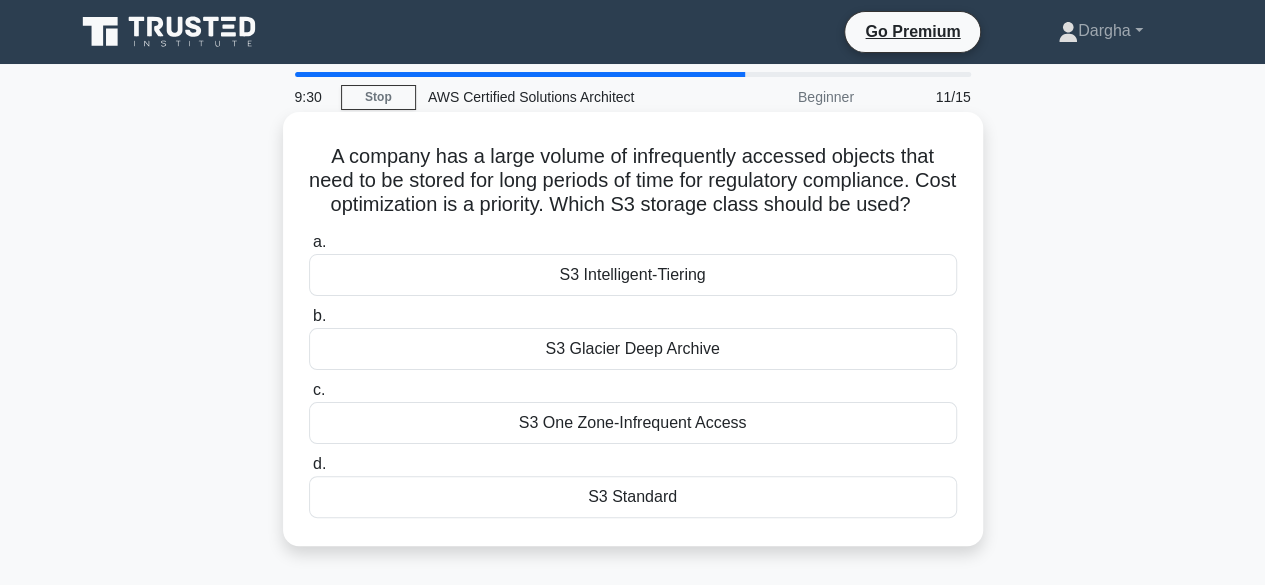 click on "S3 One Zone-Infrequent Access" at bounding box center (633, 423) 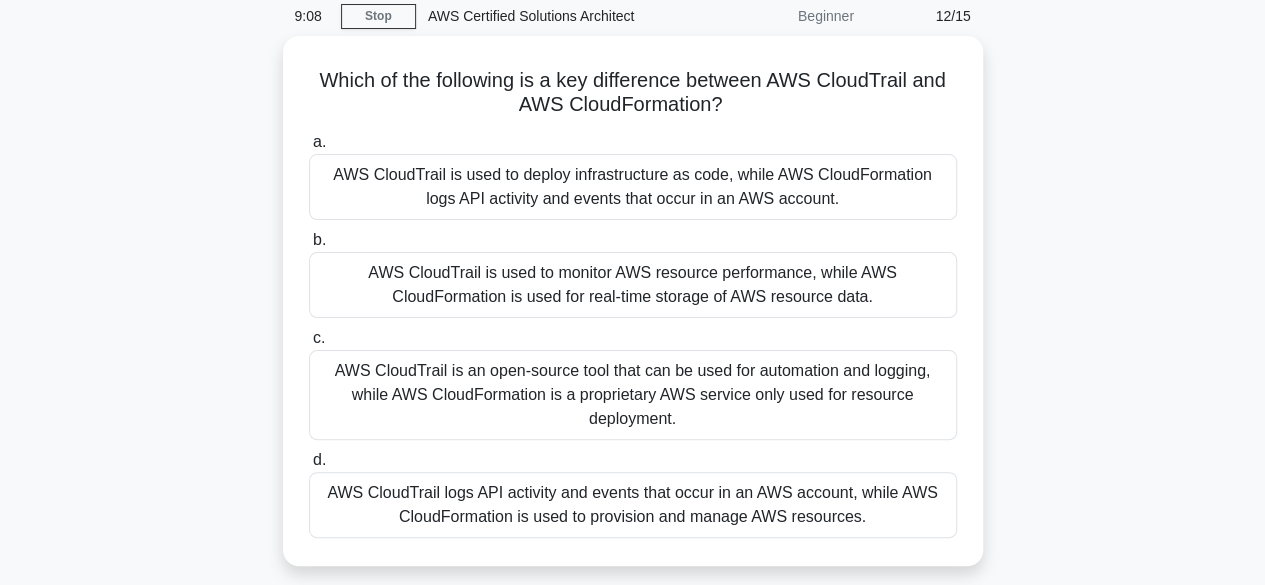 scroll, scrollTop: 70, scrollLeft: 0, axis: vertical 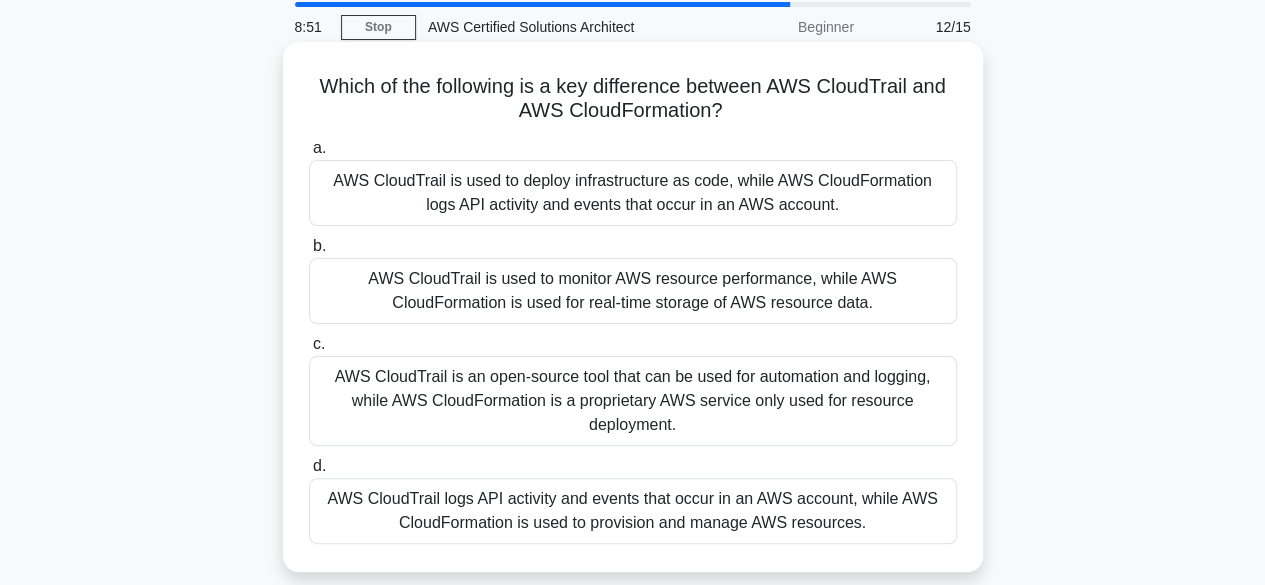 click on "AWS CloudTrail is an open-source tool that can be used for automation and logging, while AWS CloudFormation is a proprietary AWS service only used for resource deployment." at bounding box center [633, 401] 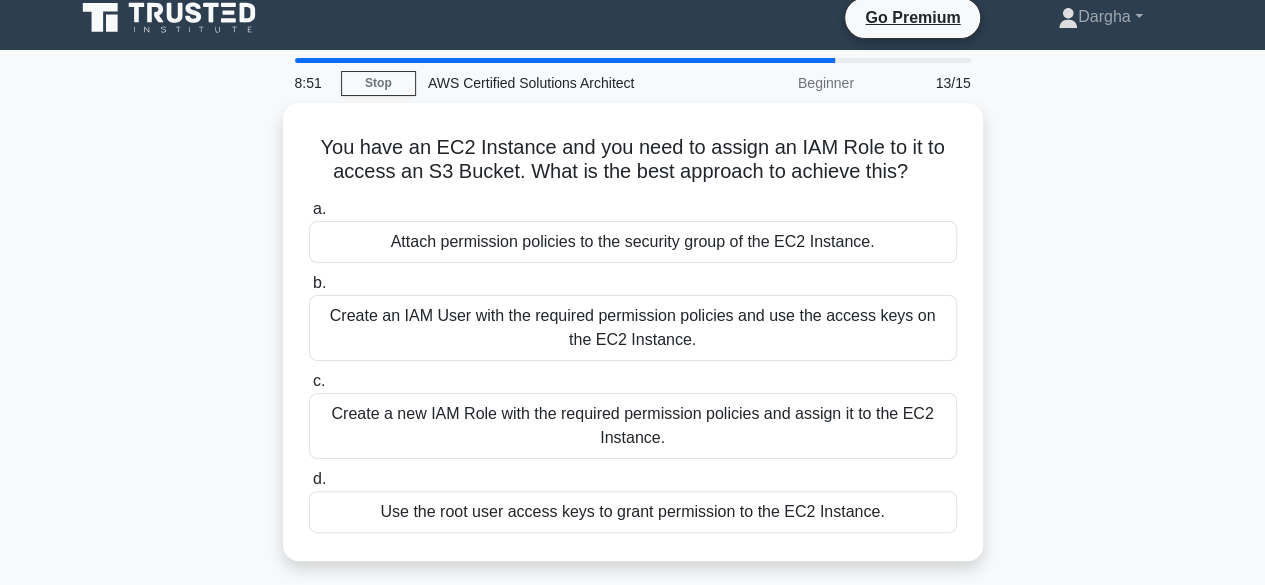 scroll, scrollTop: 0, scrollLeft: 0, axis: both 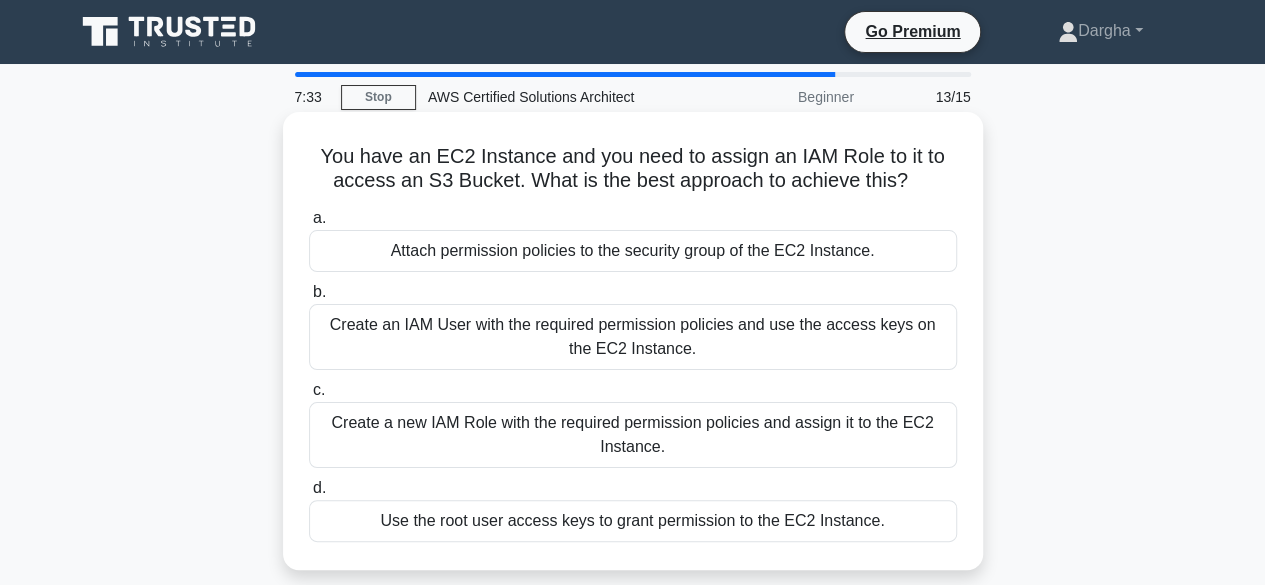 click on "Create a new IAM Role with the required permission policies and assign it to the EC2 Instance." at bounding box center [633, 435] 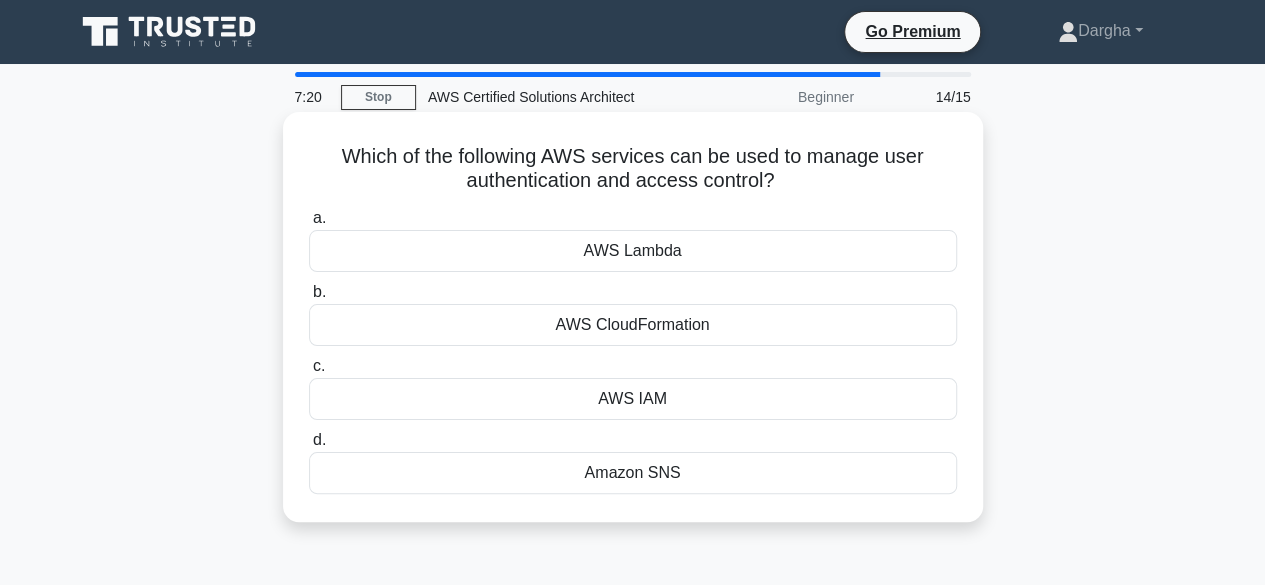 click on "AWS IAM" at bounding box center [633, 399] 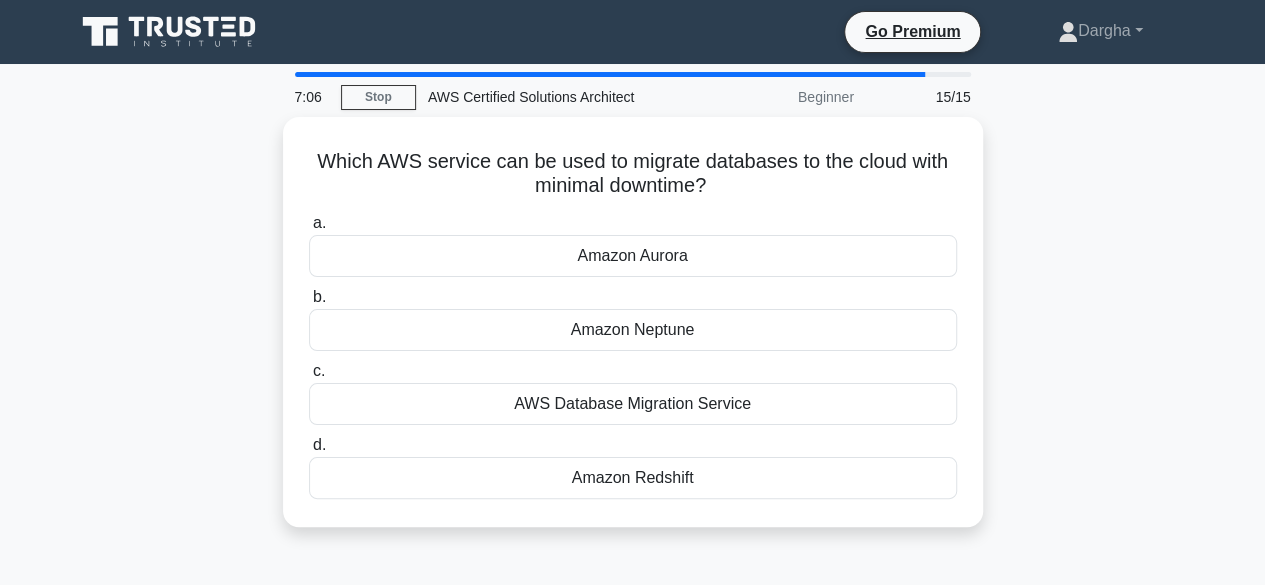 click on "AWS Database Migration Service" at bounding box center [633, 404] 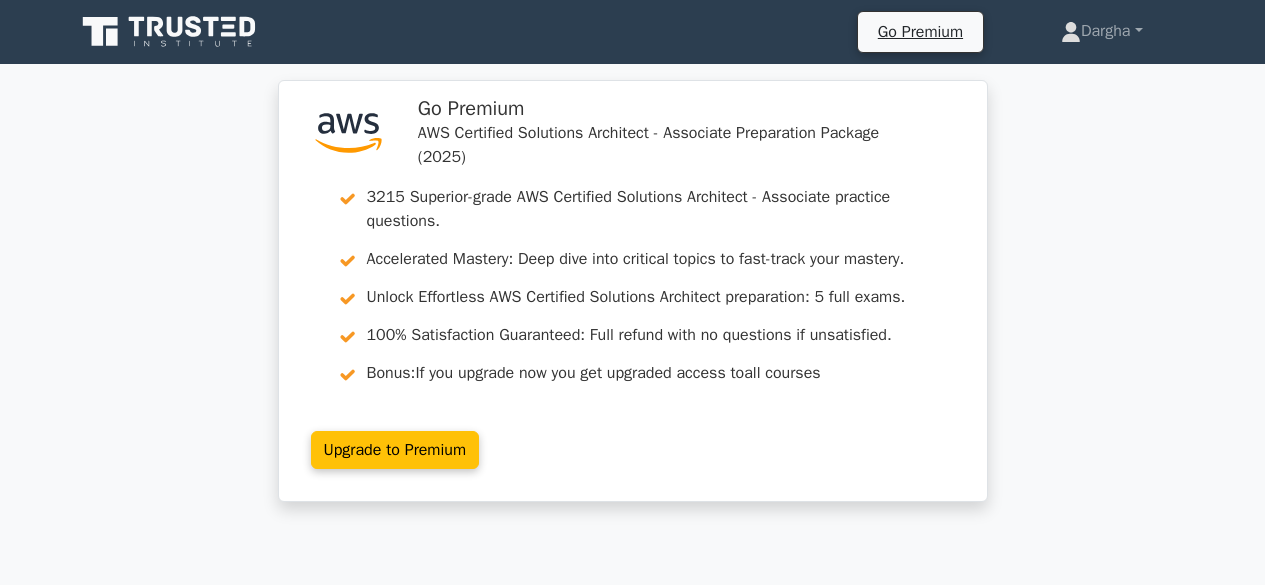 scroll, scrollTop: 821, scrollLeft: 0, axis: vertical 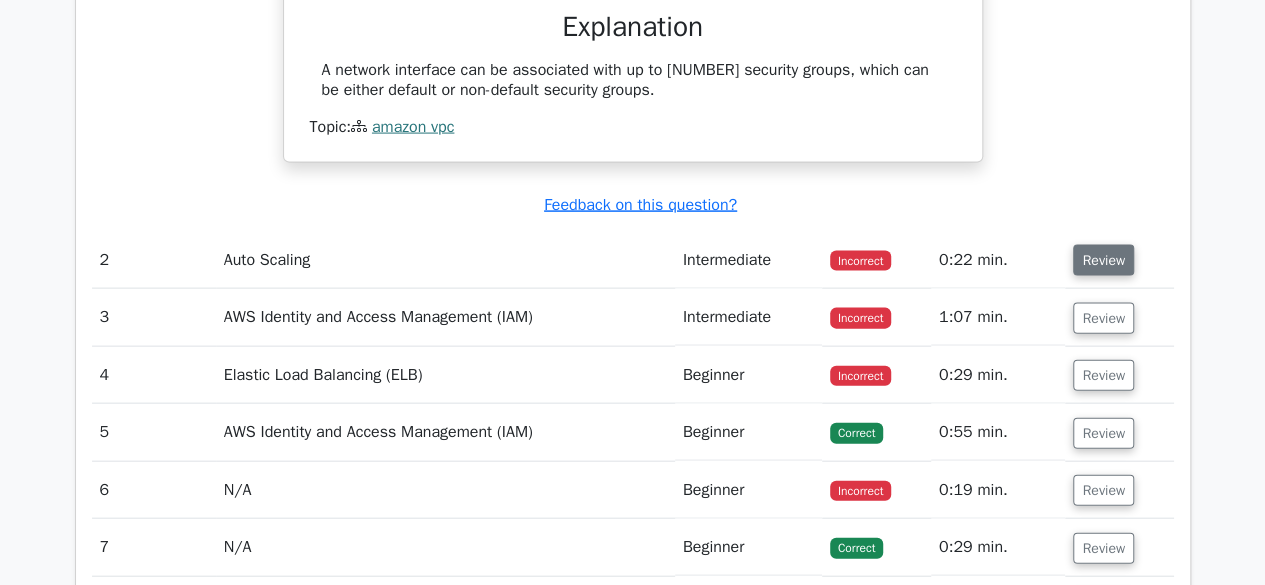 click on "Review" at bounding box center [1103, 260] 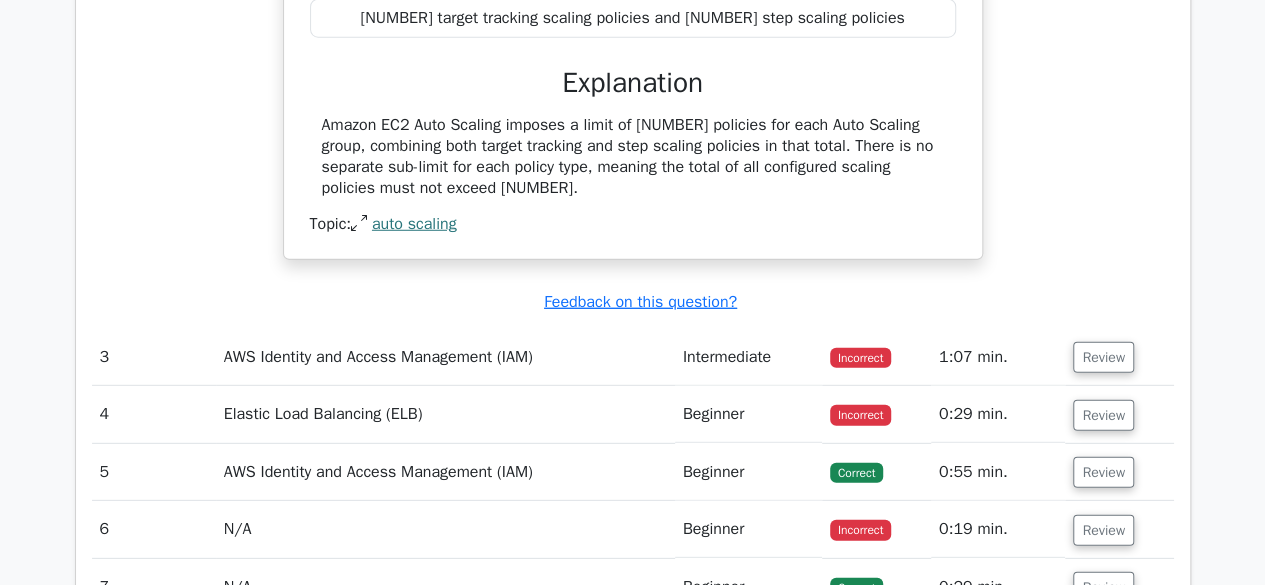scroll, scrollTop: 2725, scrollLeft: 0, axis: vertical 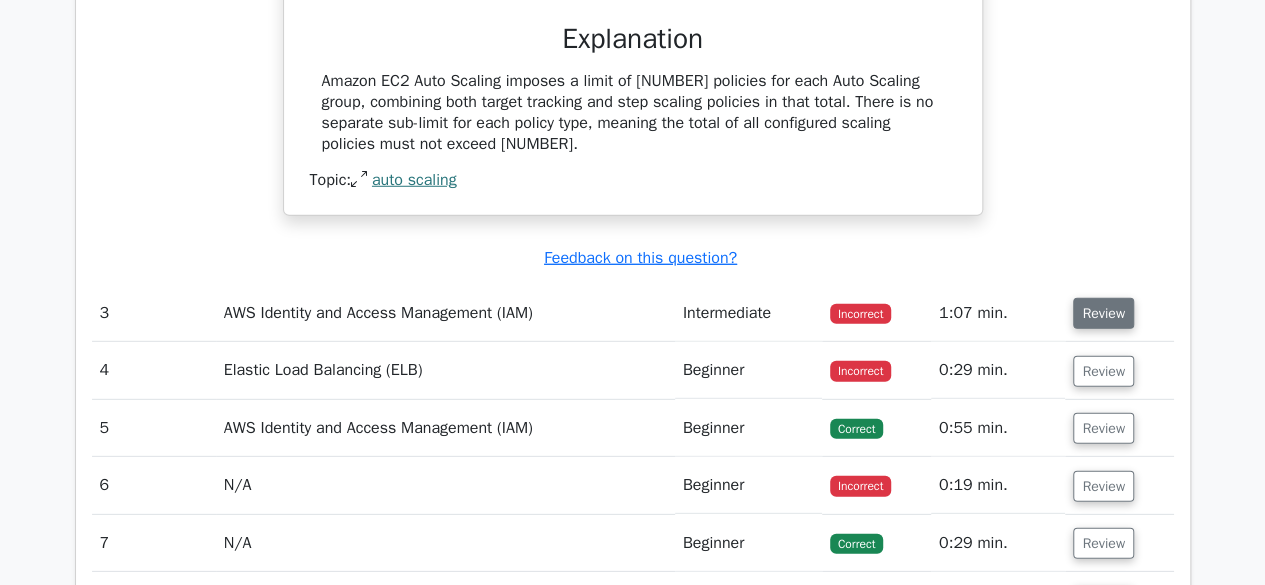 click on "Review" at bounding box center [1103, 313] 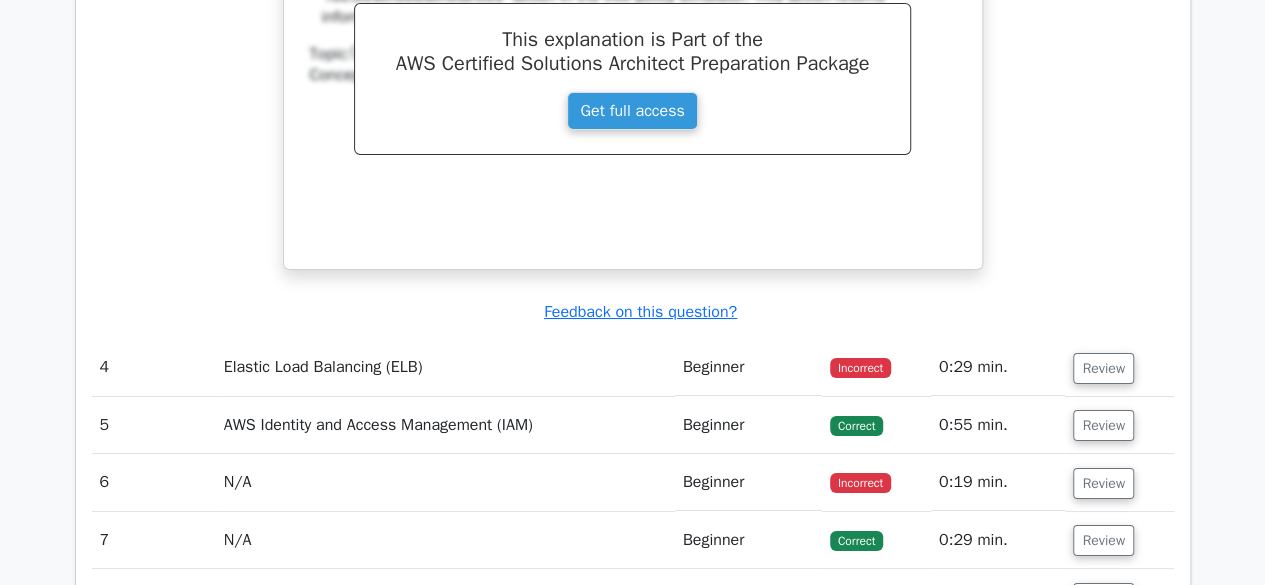 scroll, scrollTop: 3568, scrollLeft: 0, axis: vertical 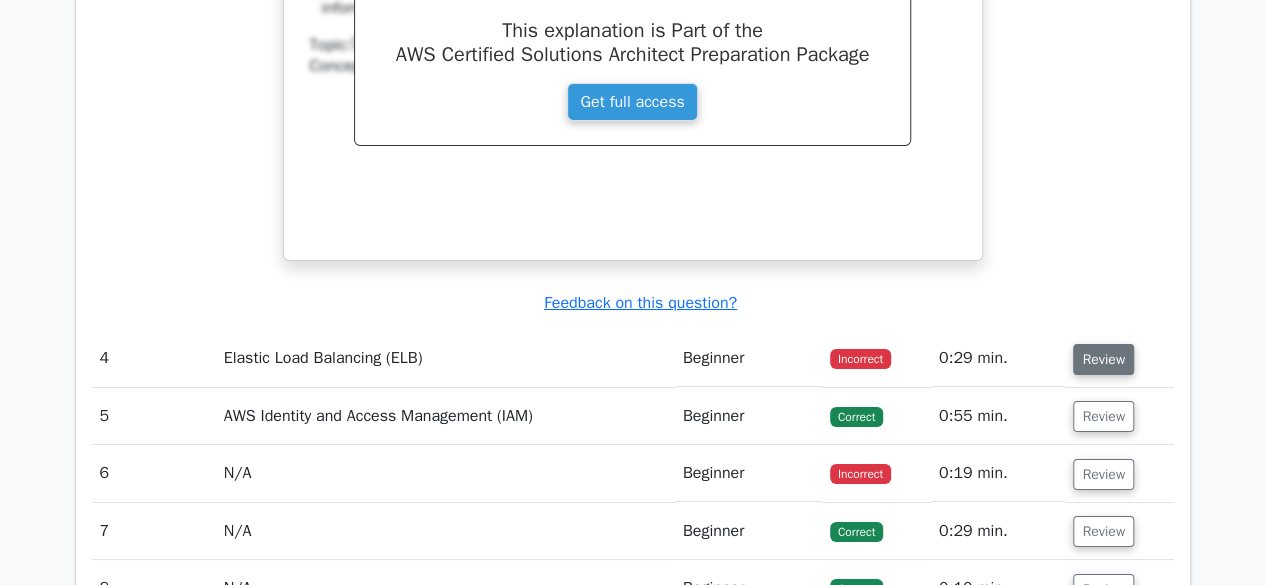 click on "Review" at bounding box center (1103, 359) 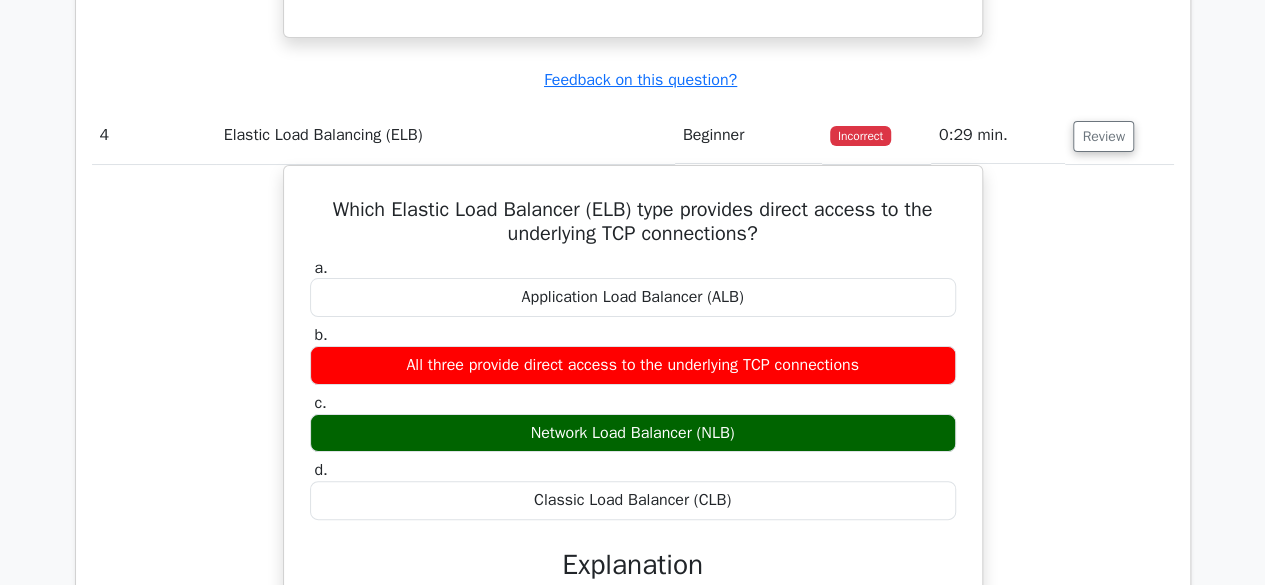 scroll, scrollTop: 3792, scrollLeft: 0, axis: vertical 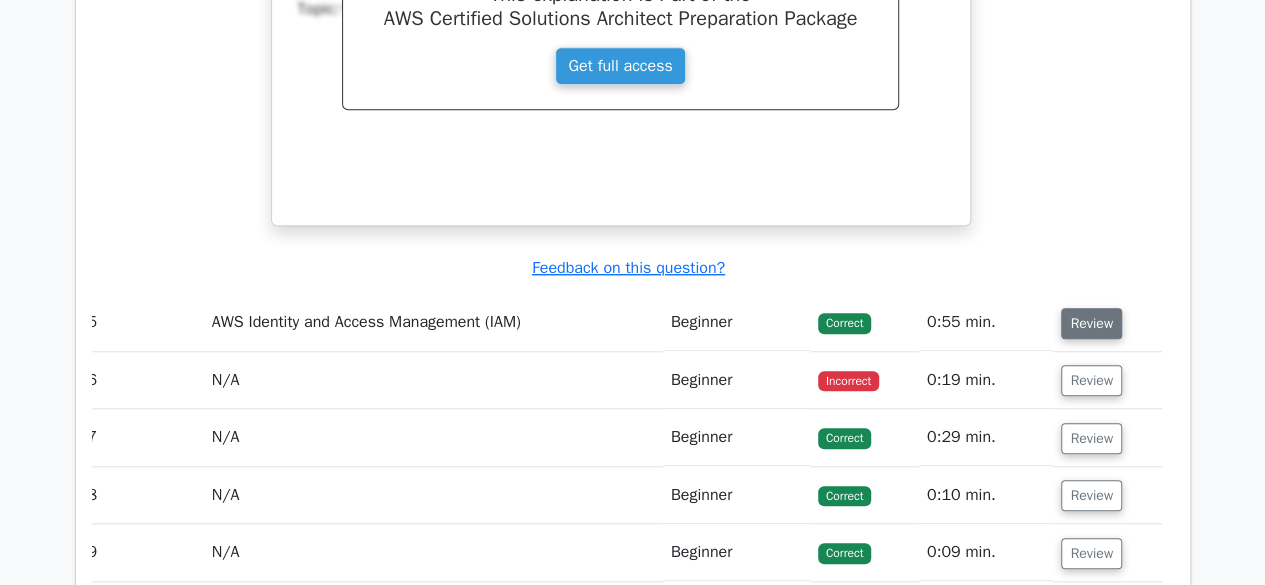 click on "Review" at bounding box center [1091, 323] 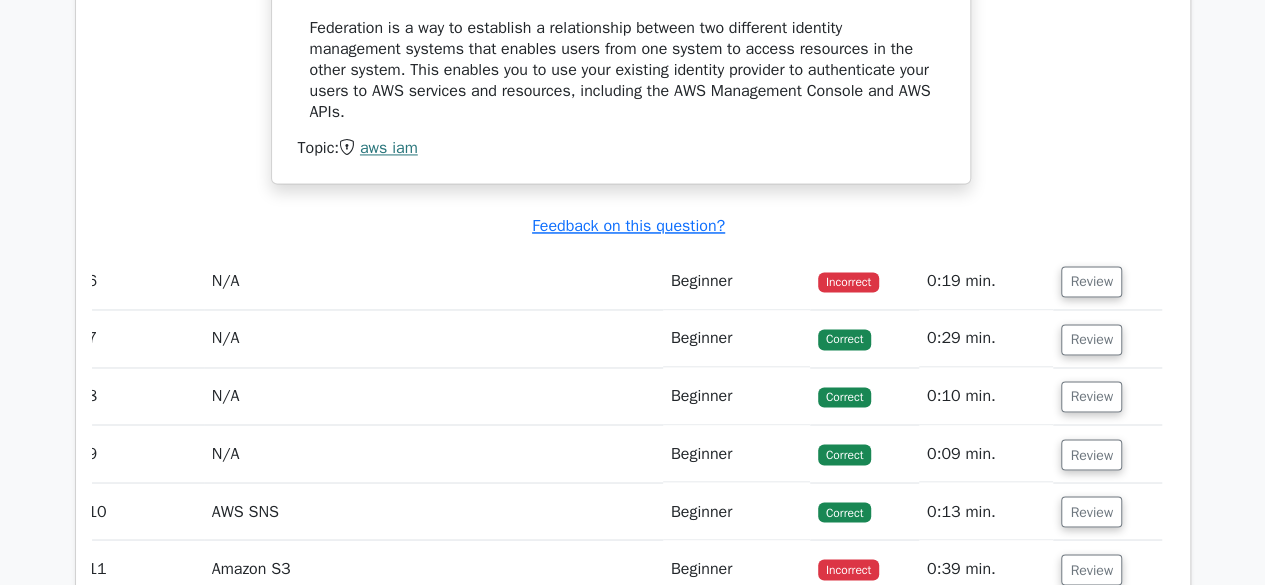 scroll, scrollTop: 5305, scrollLeft: 0, axis: vertical 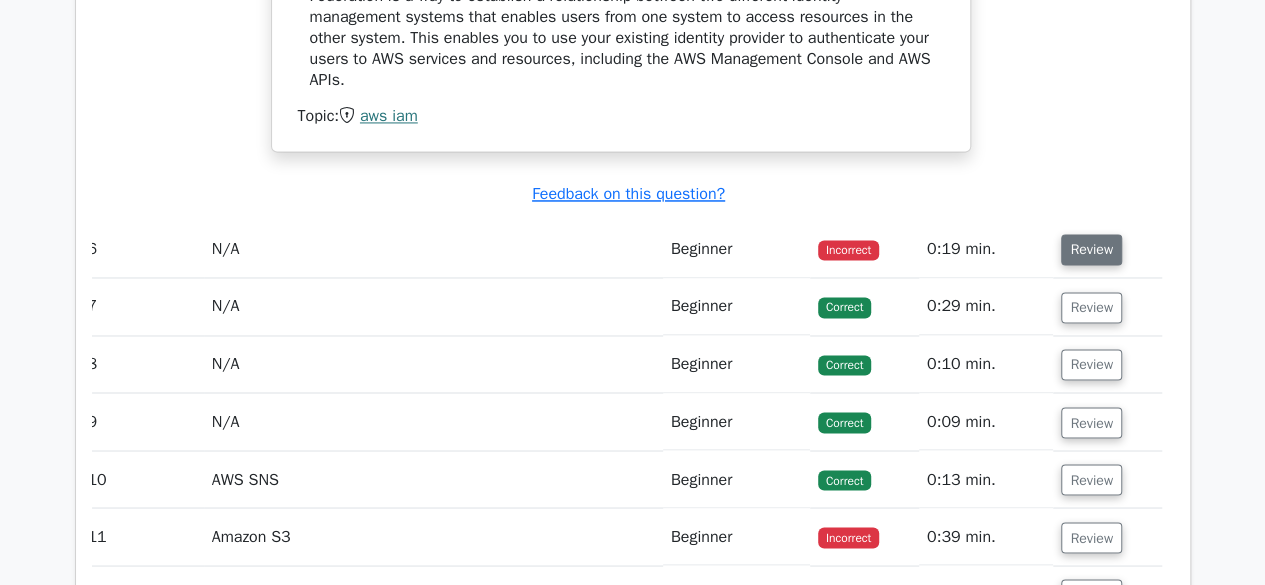 click on "Review" at bounding box center (1091, 249) 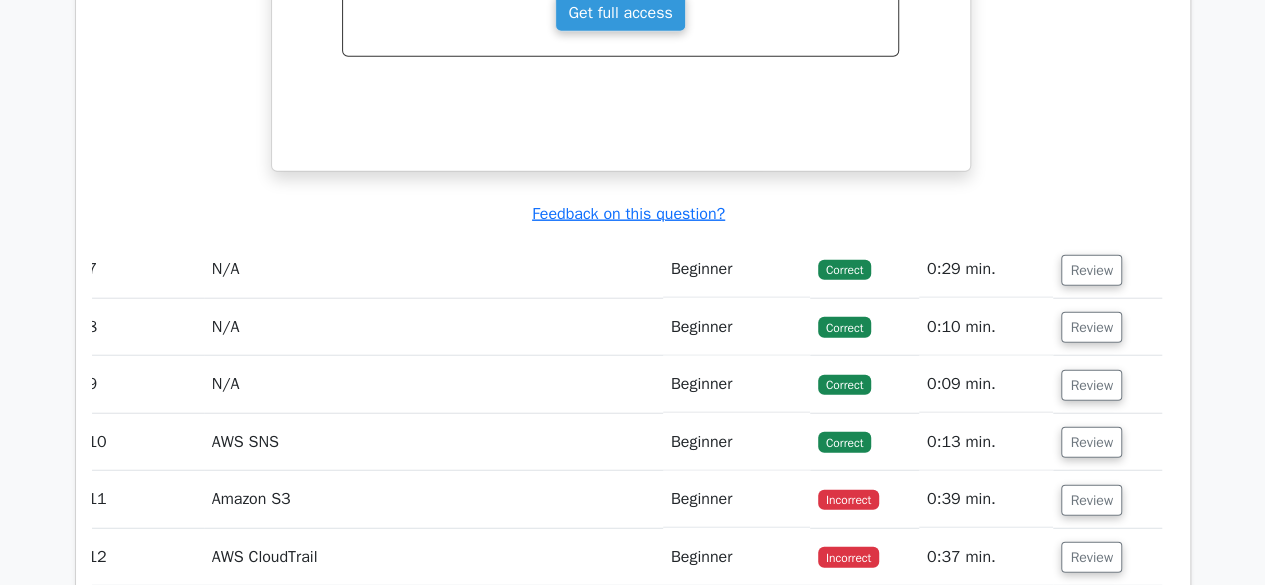scroll, scrollTop: 6152, scrollLeft: 0, axis: vertical 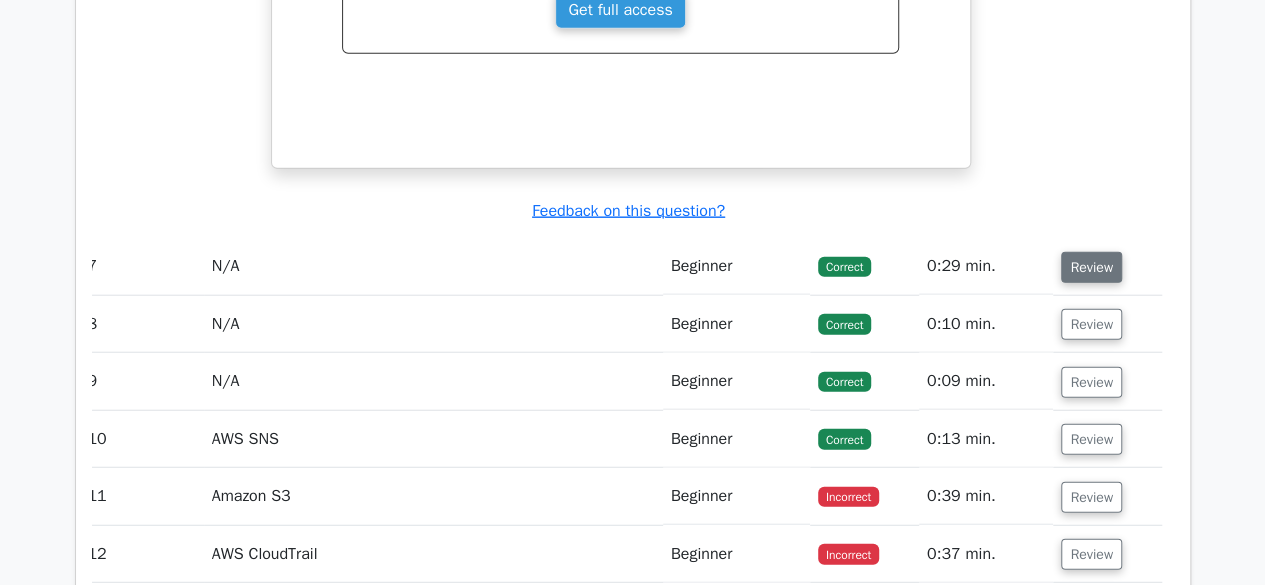 click on "Review" at bounding box center (1091, 267) 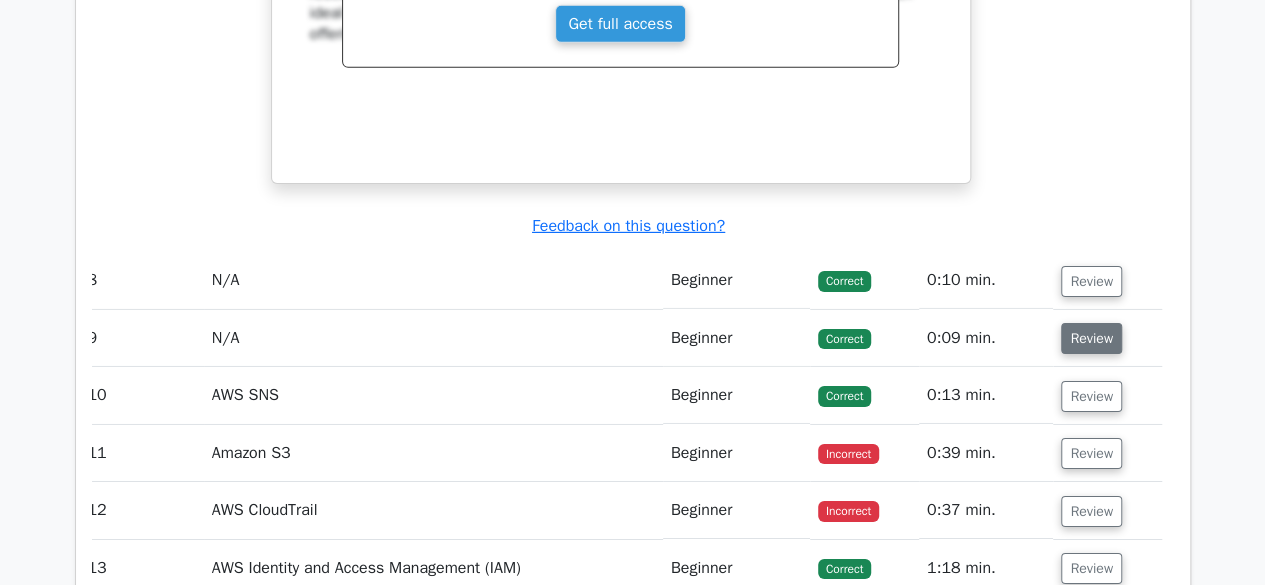 scroll, scrollTop: 7008, scrollLeft: 0, axis: vertical 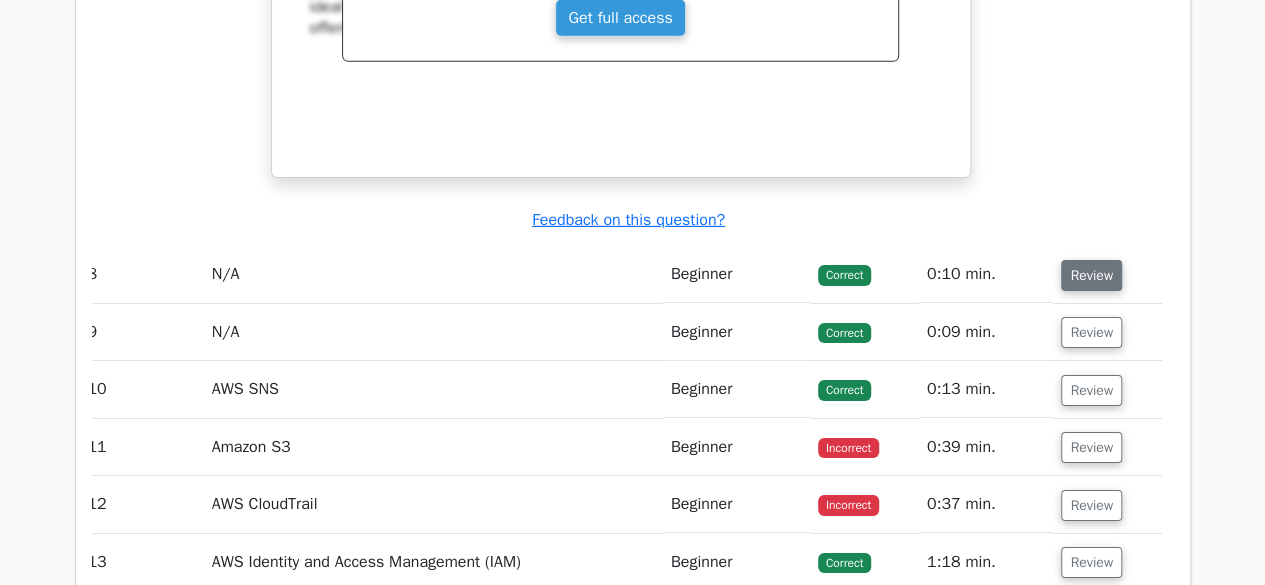 click on "Review" at bounding box center [1091, 275] 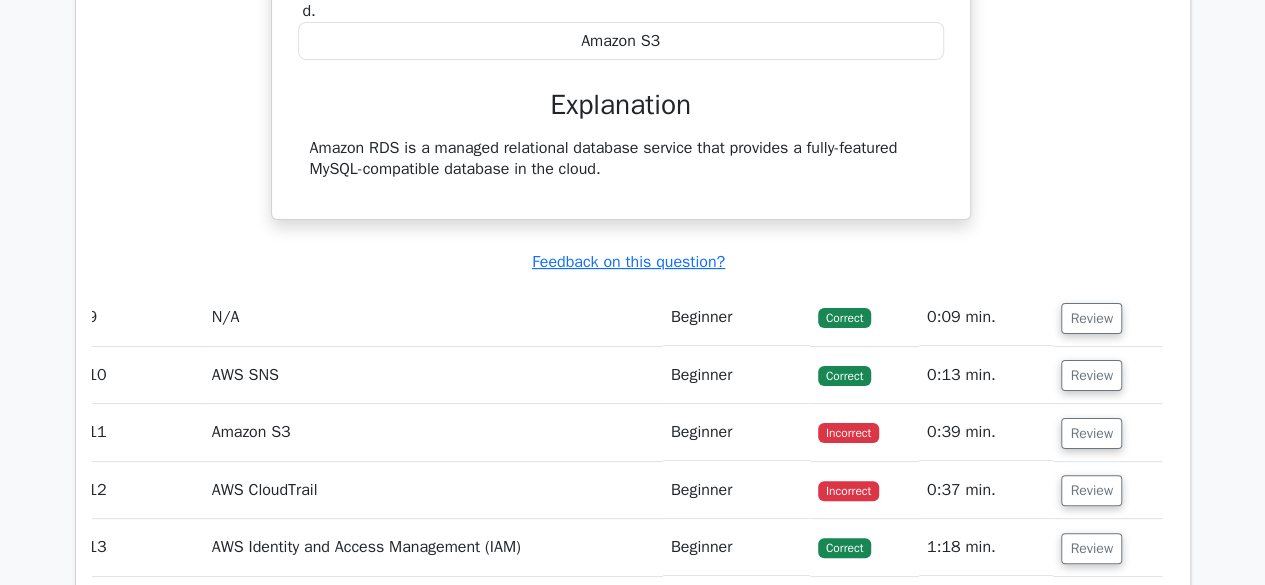 scroll, scrollTop: 7608, scrollLeft: 0, axis: vertical 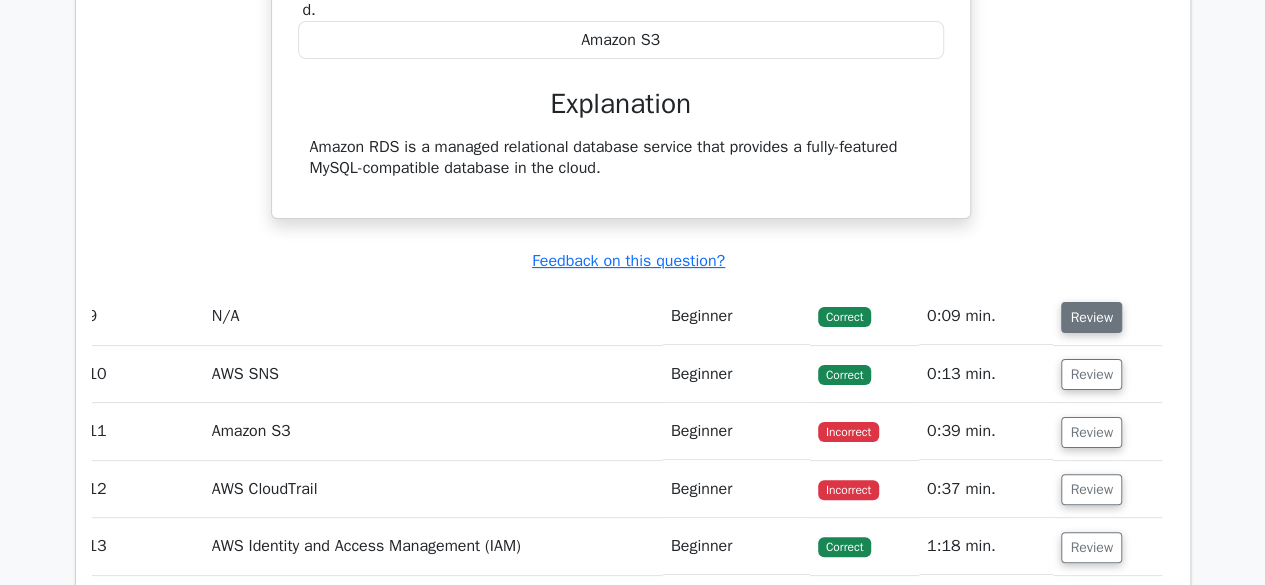 click on "Review" at bounding box center [1091, 317] 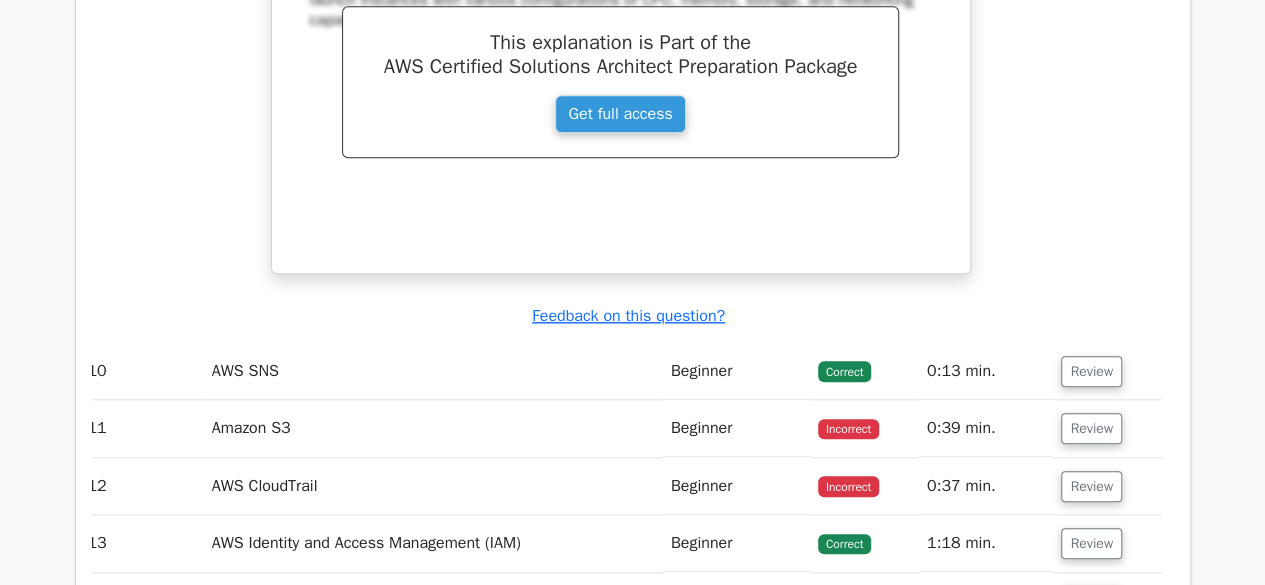scroll, scrollTop: 8438, scrollLeft: 0, axis: vertical 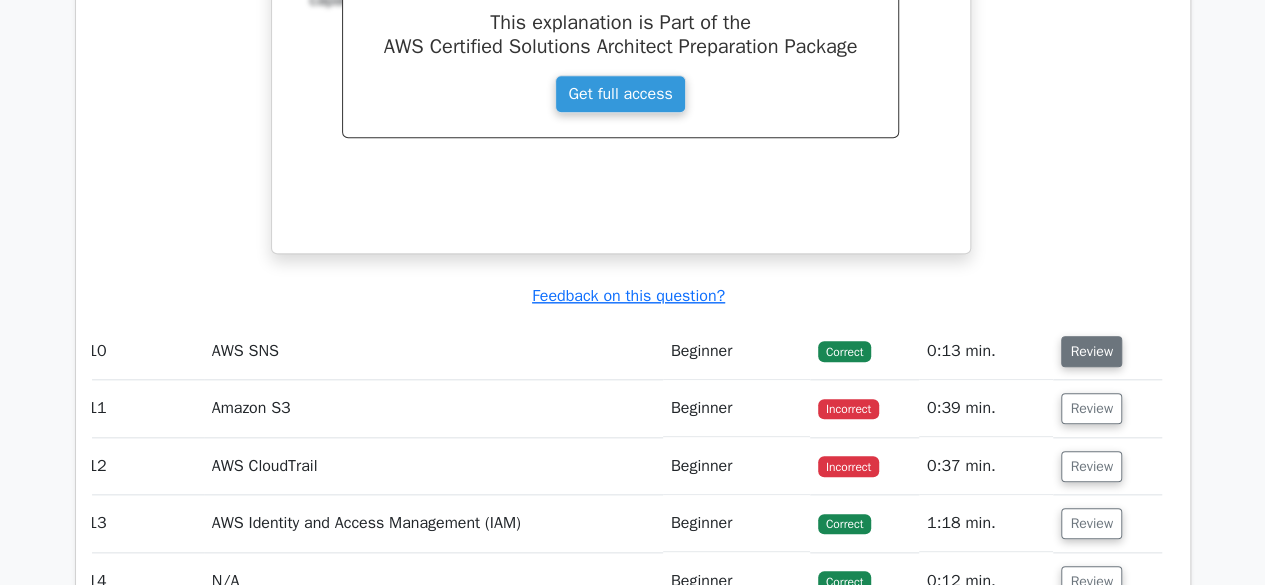click on "Review" at bounding box center [1091, 351] 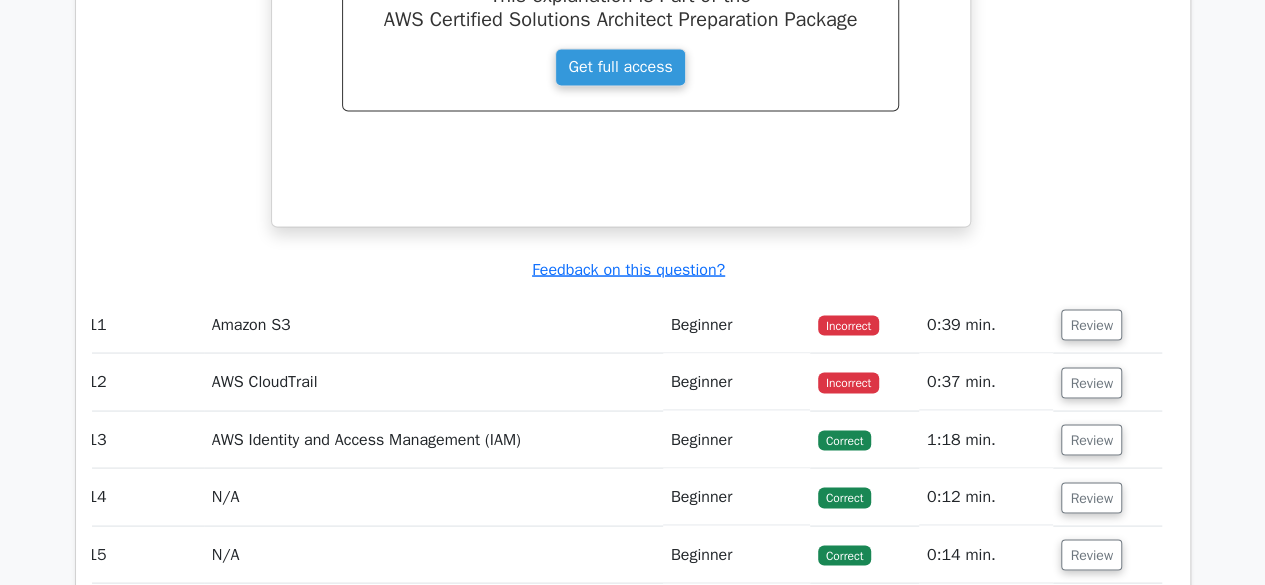 scroll, scrollTop: 9306, scrollLeft: 0, axis: vertical 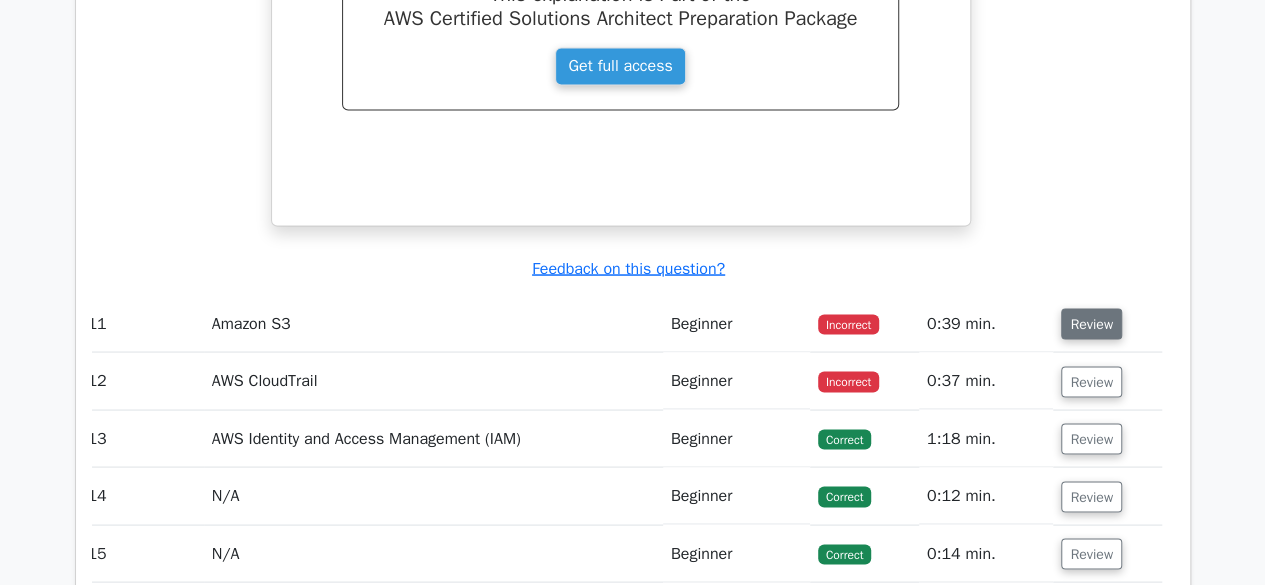 click on "Review" at bounding box center (1091, 323) 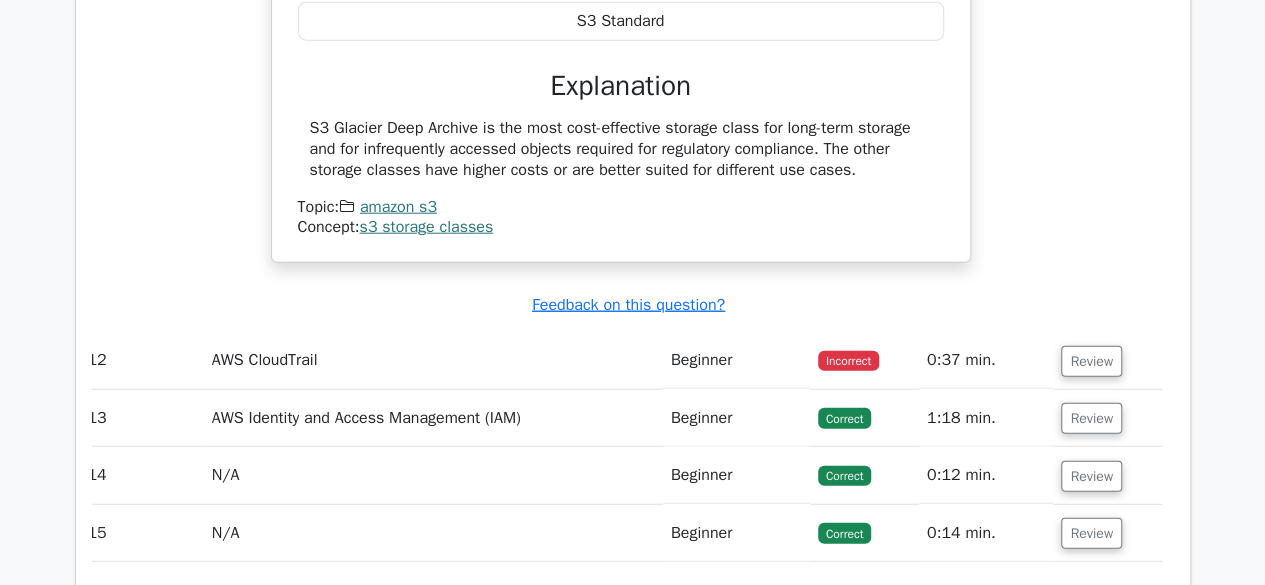 scroll, scrollTop: 10005, scrollLeft: 0, axis: vertical 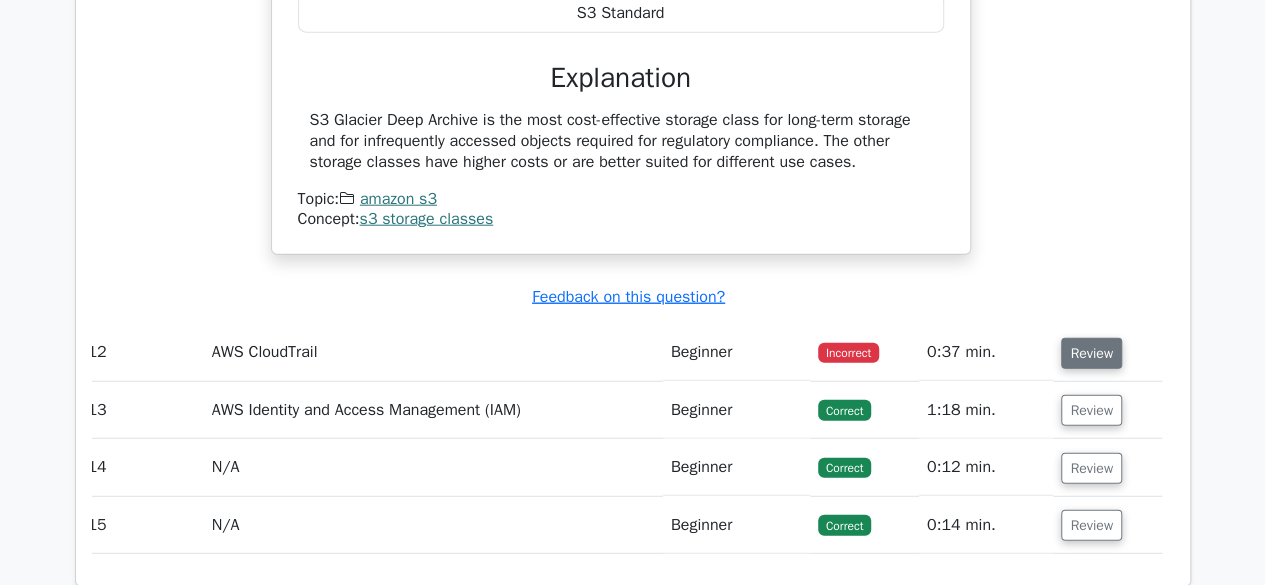 click on "Review" at bounding box center (1091, 353) 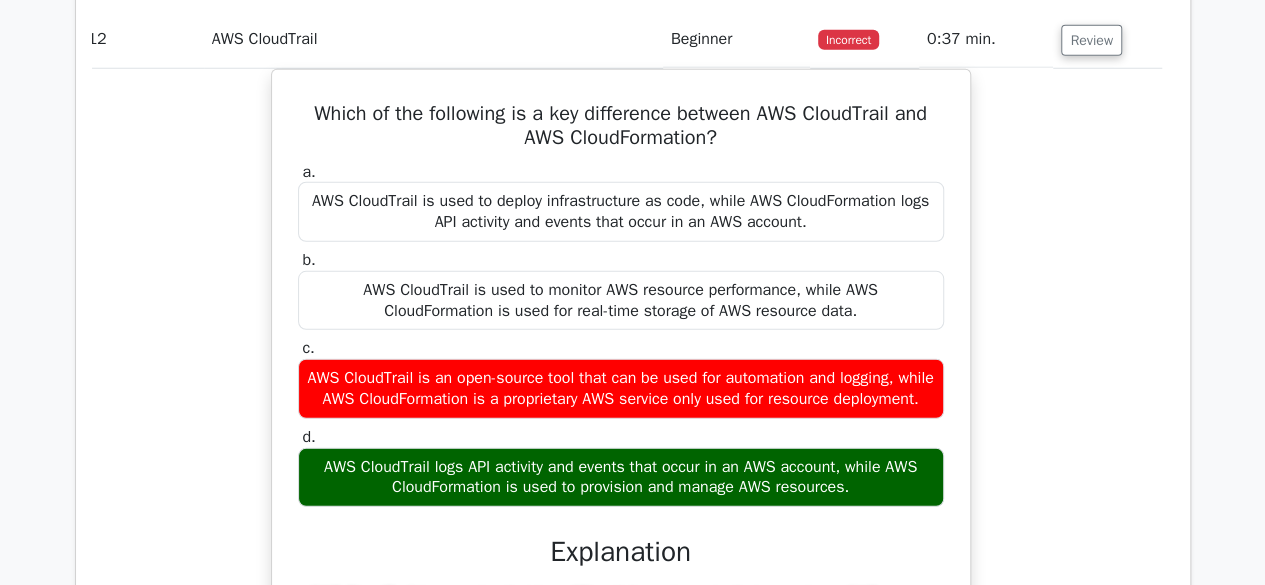 scroll, scrollTop: 10316, scrollLeft: 0, axis: vertical 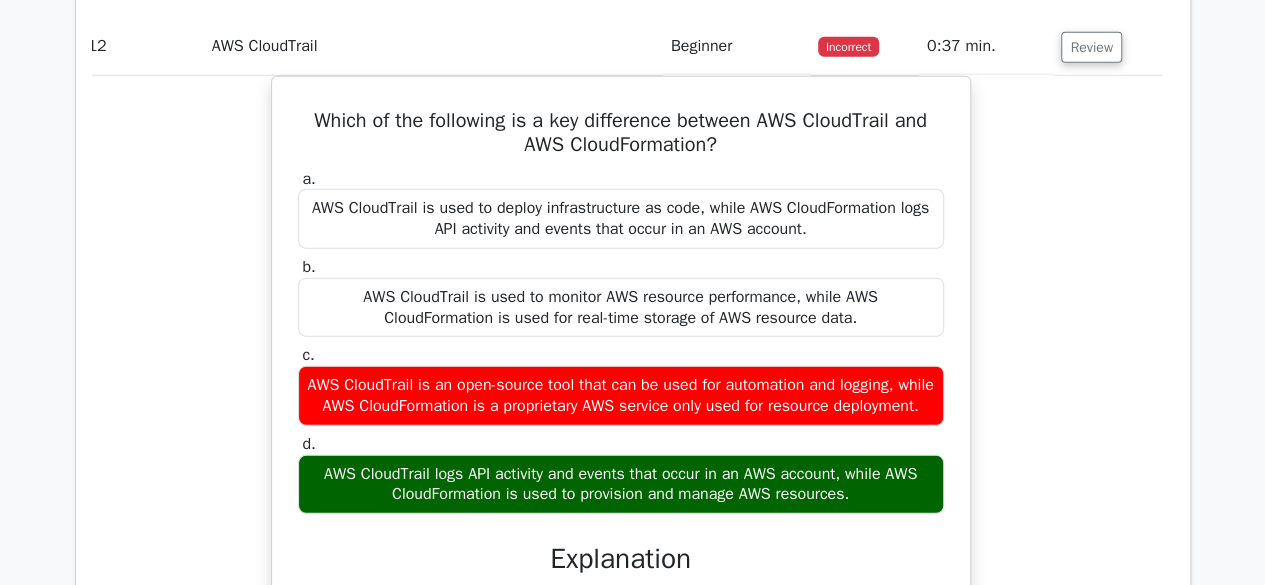 drag, startPoint x: 1120, startPoint y: 461, endPoint x: 1034, endPoint y: -25, distance: 493.5504 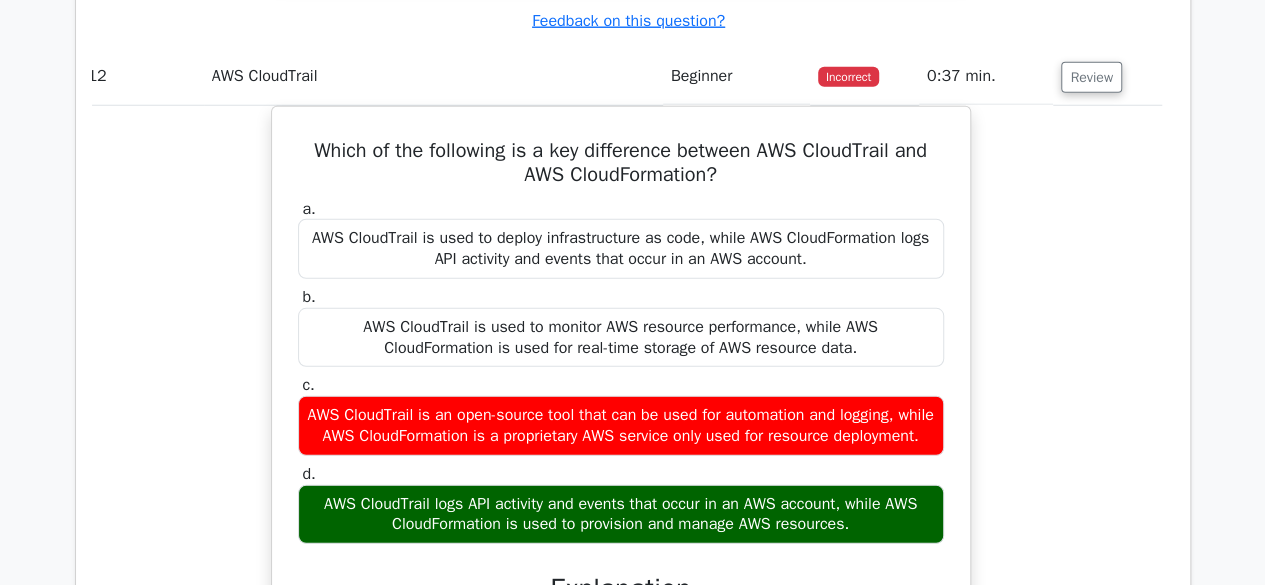click on "Which of the following is a key difference between AWS CloudTrail and AWS CloudFormation?
a.
AWS CloudTrail is used to deploy infrastructure as code, while AWS CloudFormation logs API activity and events that occur in an AWS account.
b.
c. d." at bounding box center [621, 528] 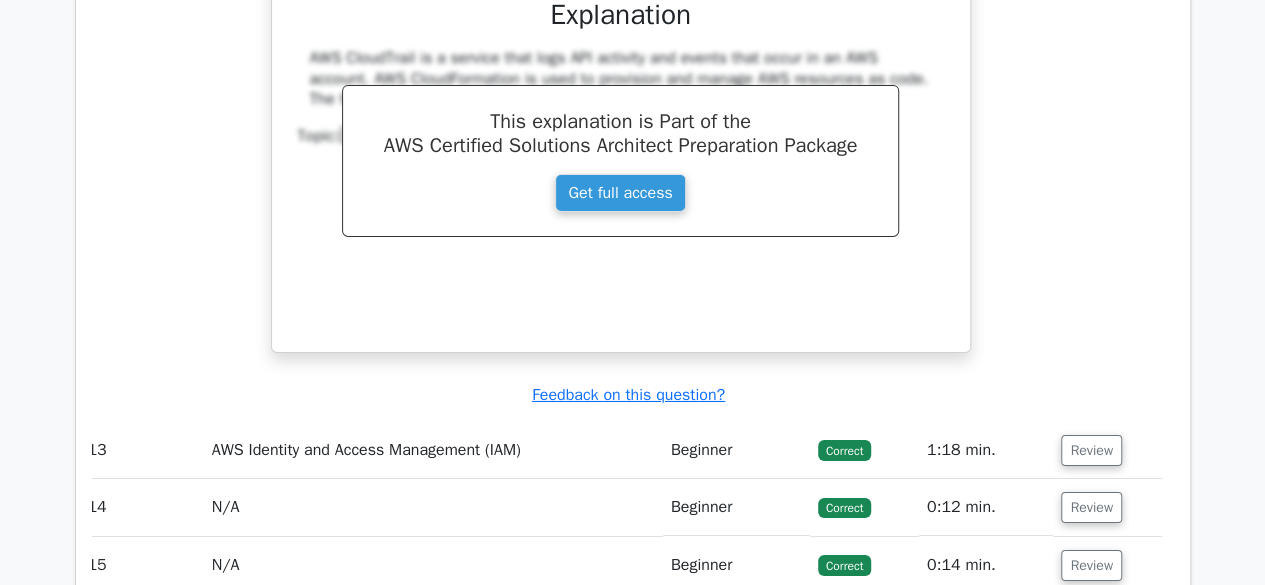 scroll, scrollTop: 11115, scrollLeft: 0, axis: vertical 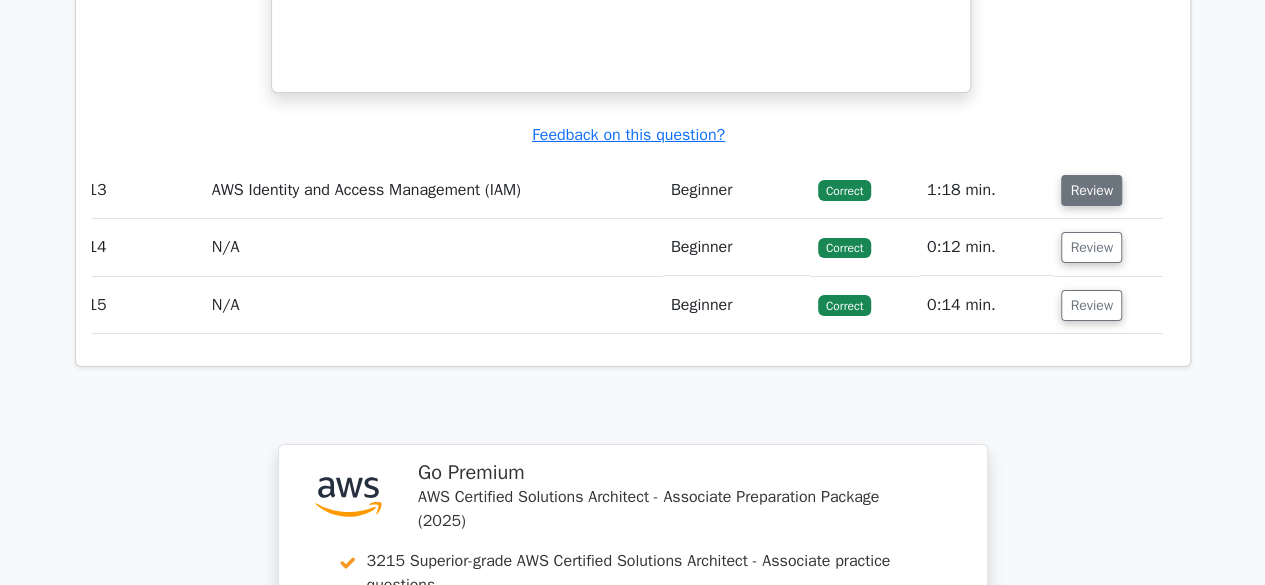 click on "Review" at bounding box center [1091, 190] 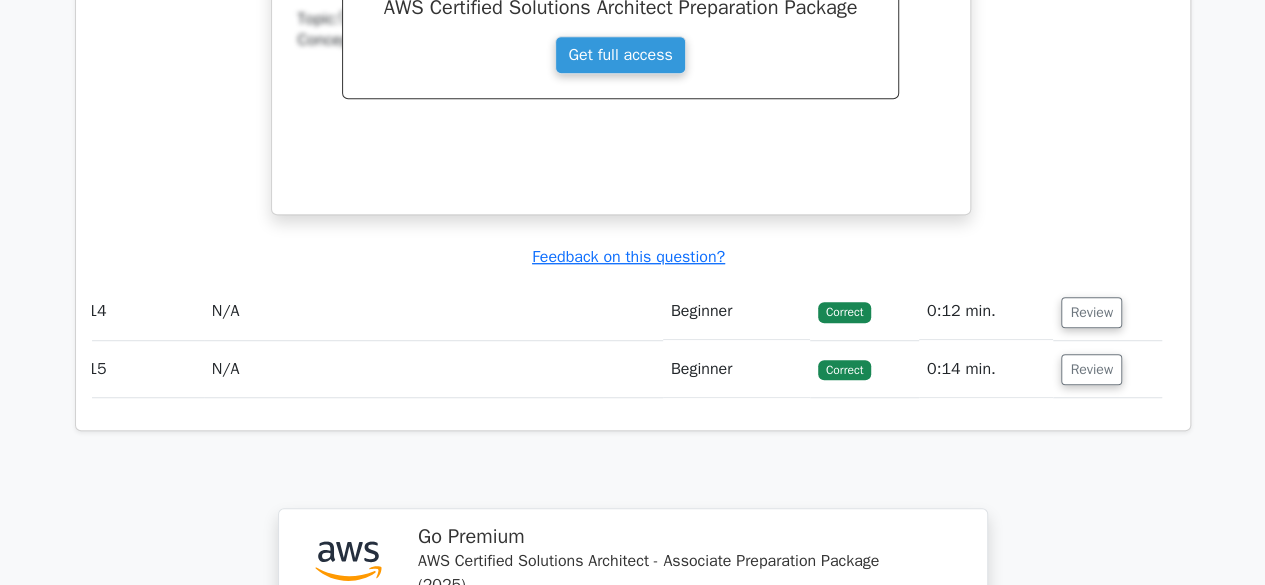 scroll, scrollTop: 11901, scrollLeft: 0, axis: vertical 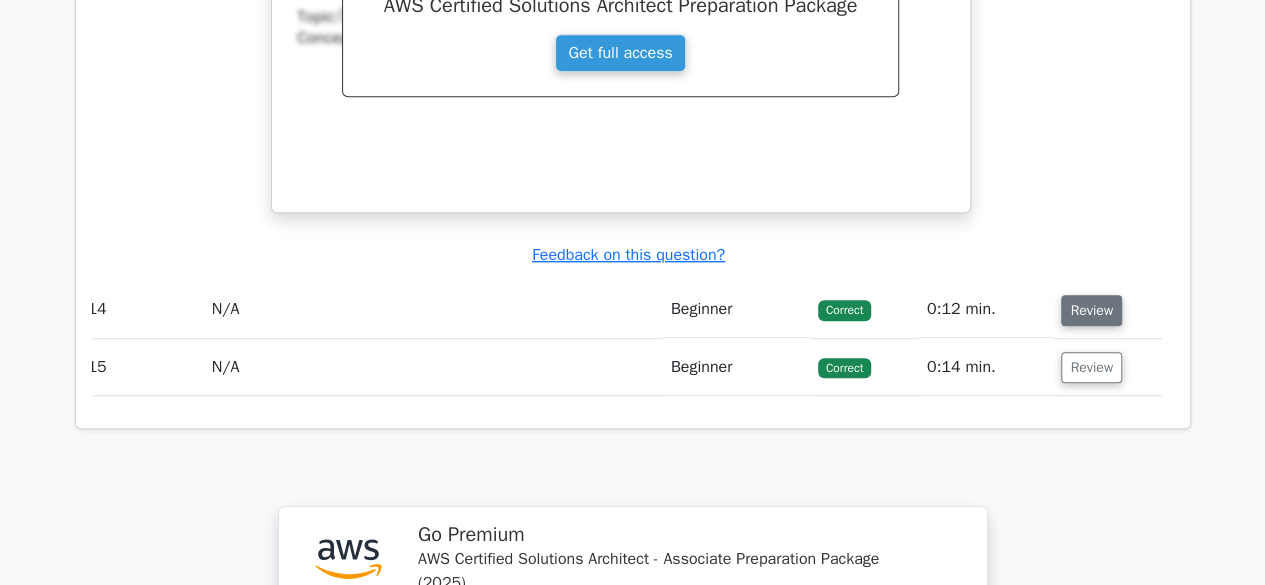 click on "Review" at bounding box center [1091, 310] 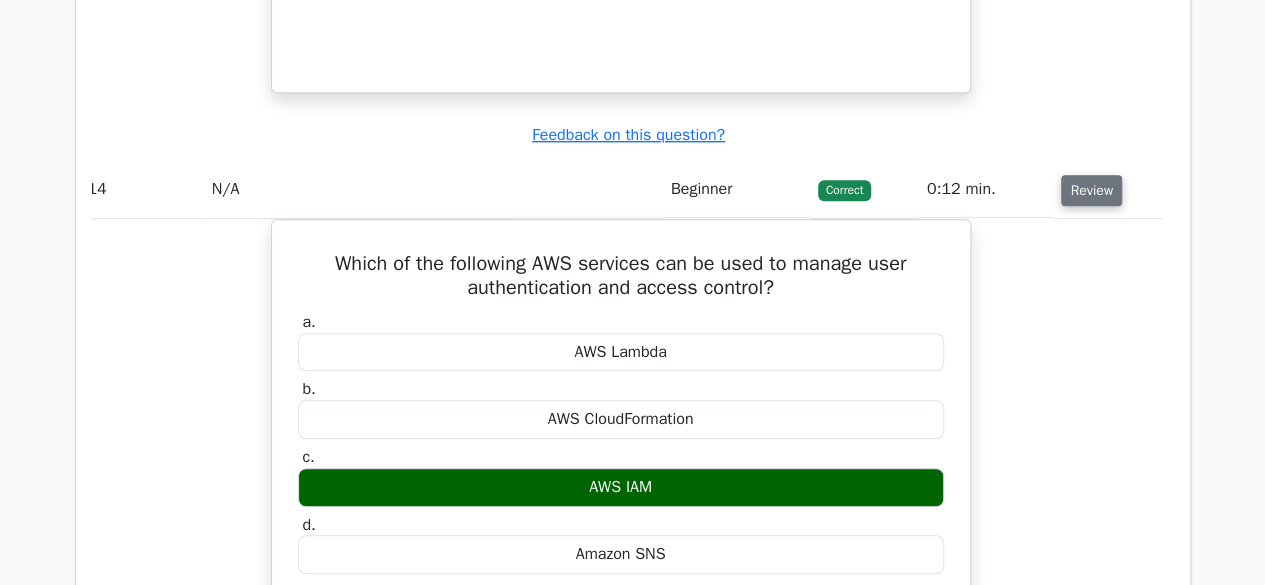 scroll, scrollTop: 12022, scrollLeft: 0, axis: vertical 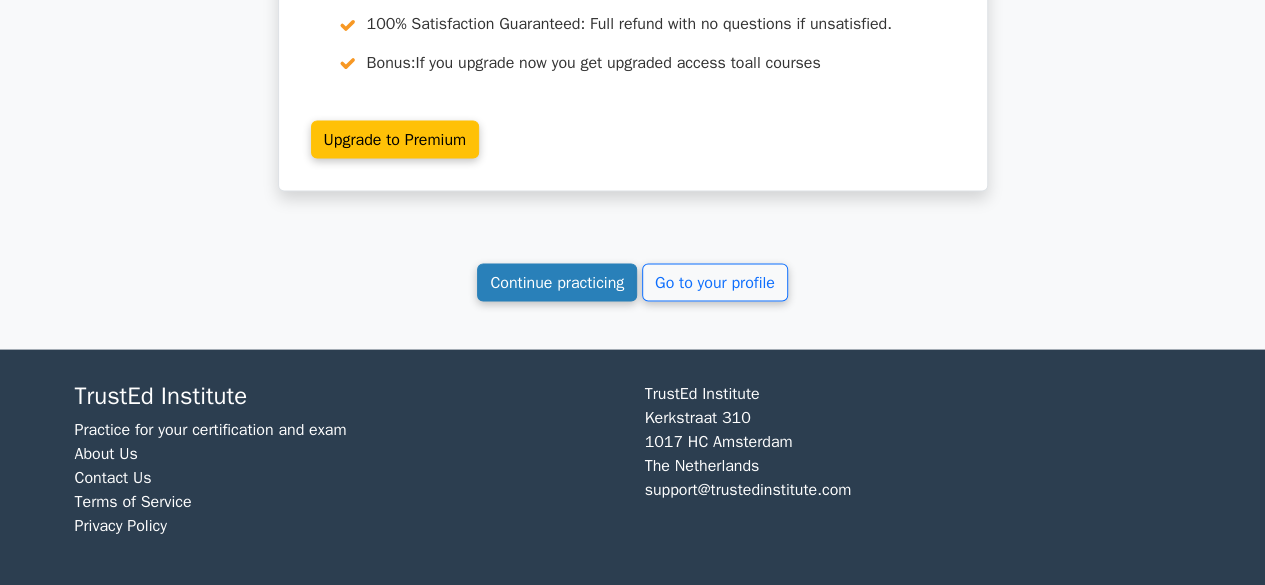 click on "Continue practicing" at bounding box center [557, 282] 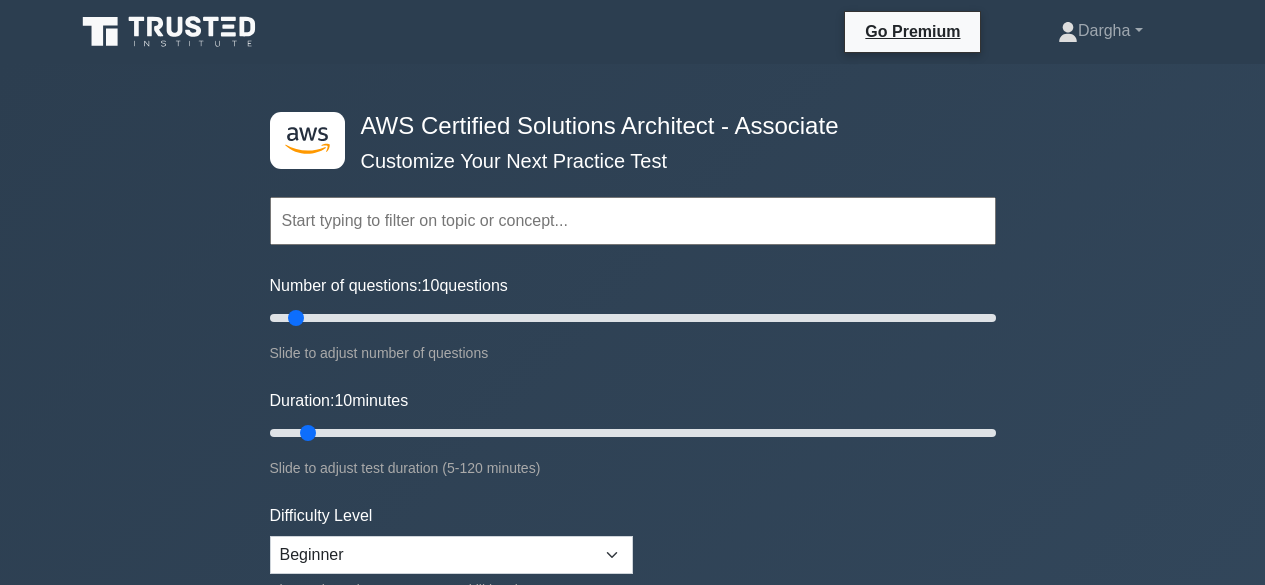 scroll, scrollTop: 0, scrollLeft: 0, axis: both 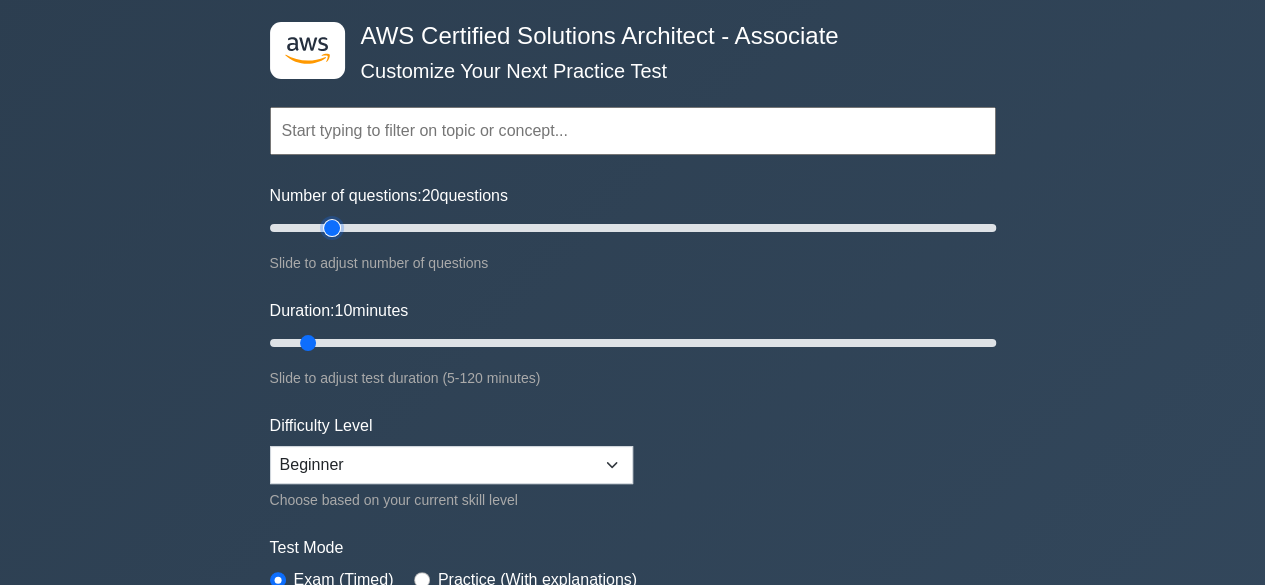 click on "Number of questions:  20  questions" at bounding box center [633, 228] 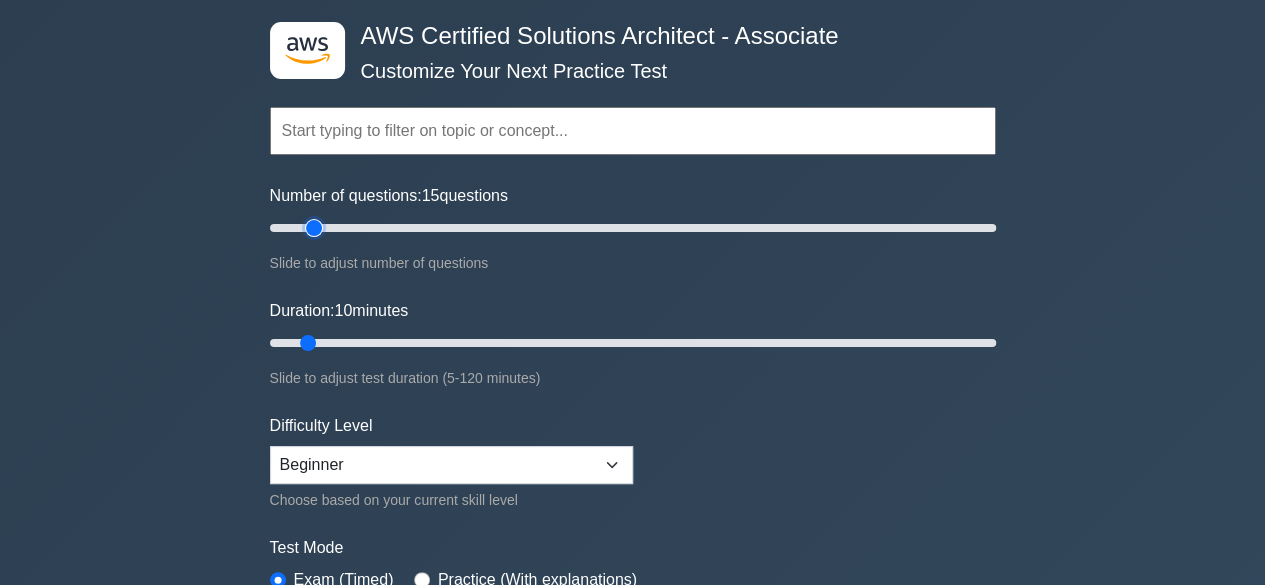 type on "15" 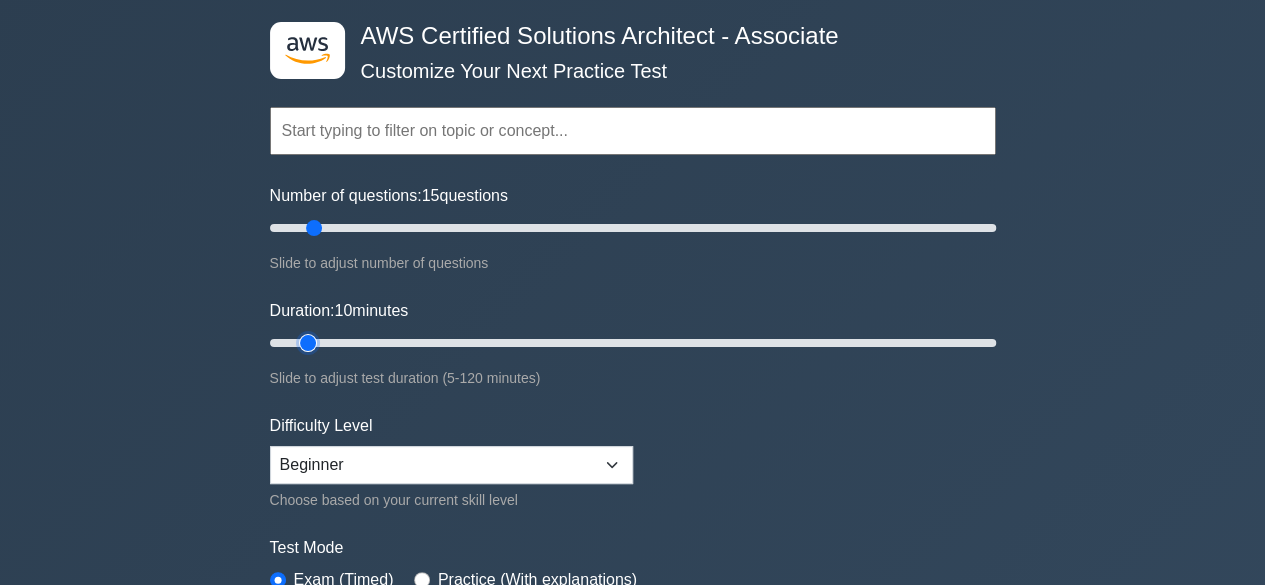 click on "Duration:  10  minutes" at bounding box center (633, 343) 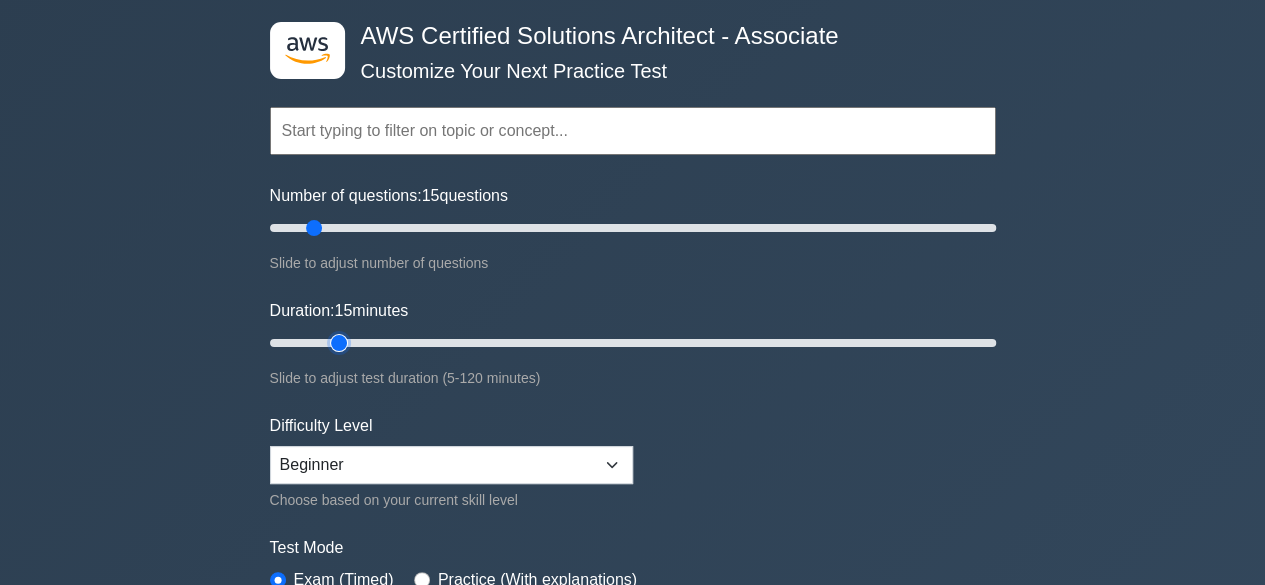 type on "15" 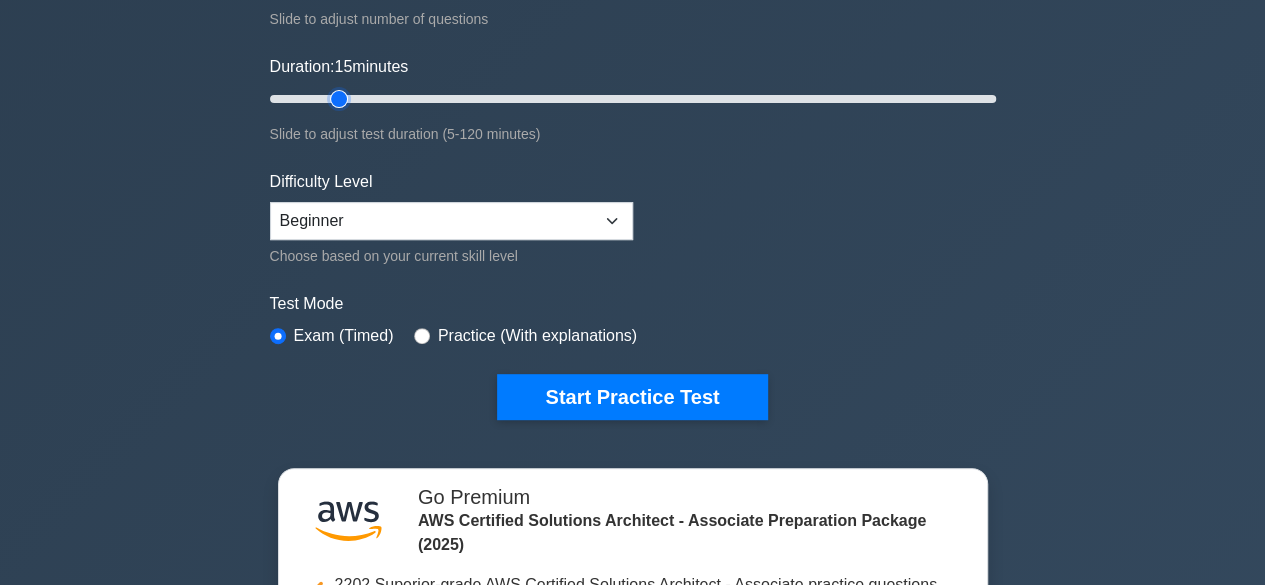 scroll, scrollTop: 362, scrollLeft: 0, axis: vertical 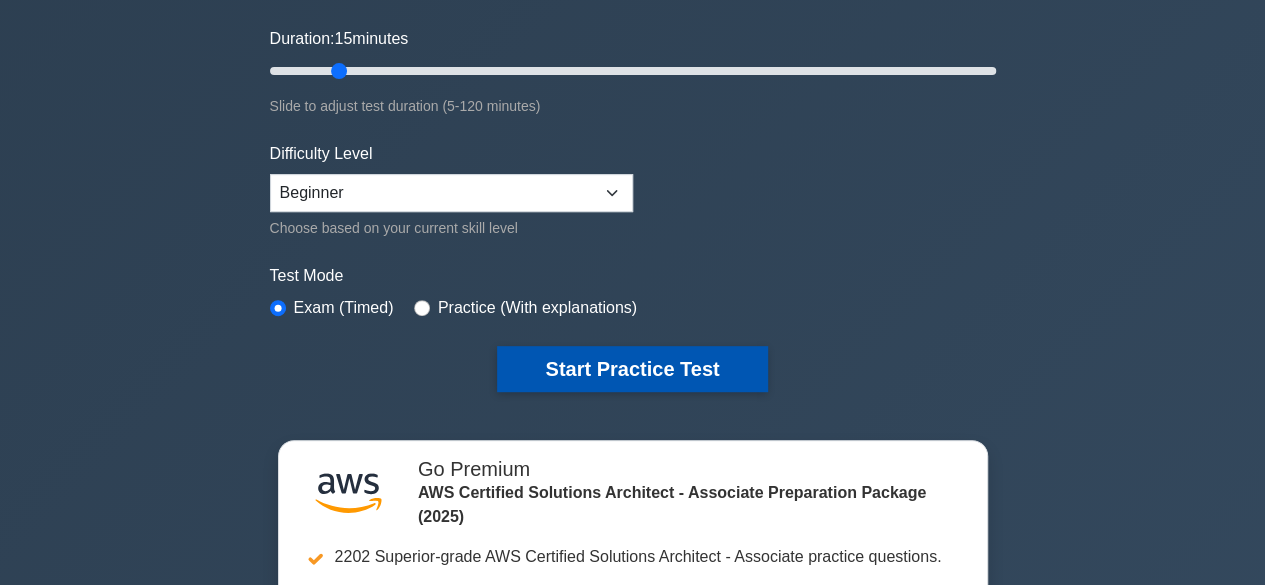 click on "Start Practice Test" at bounding box center (632, 369) 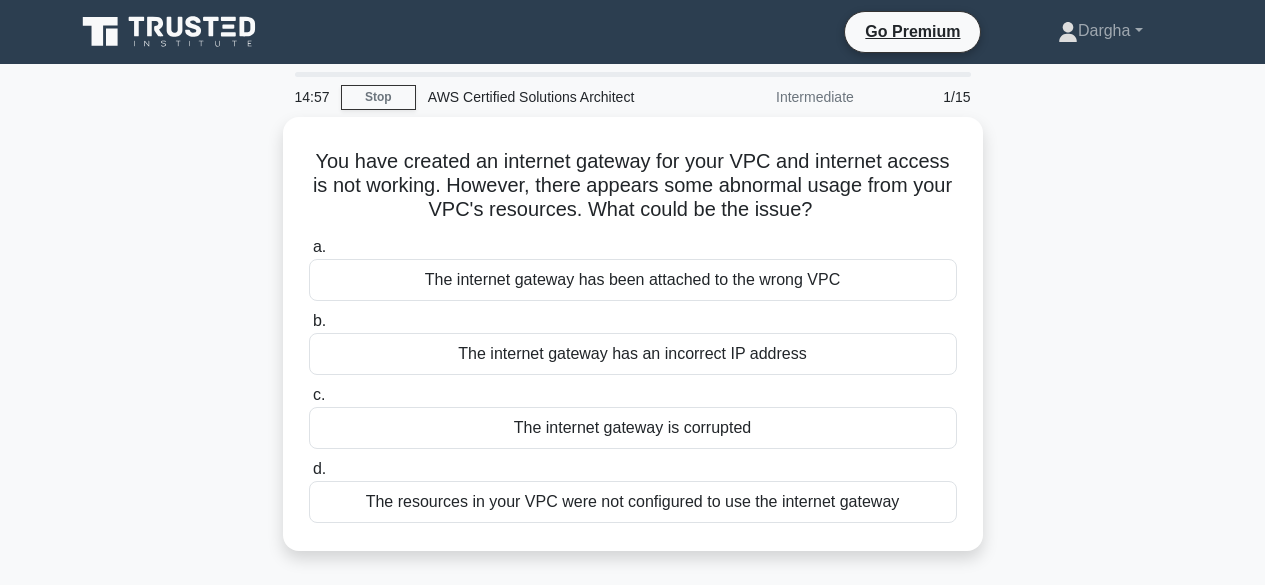 scroll, scrollTop: 76, scrollLeft: 0, axis: vertical 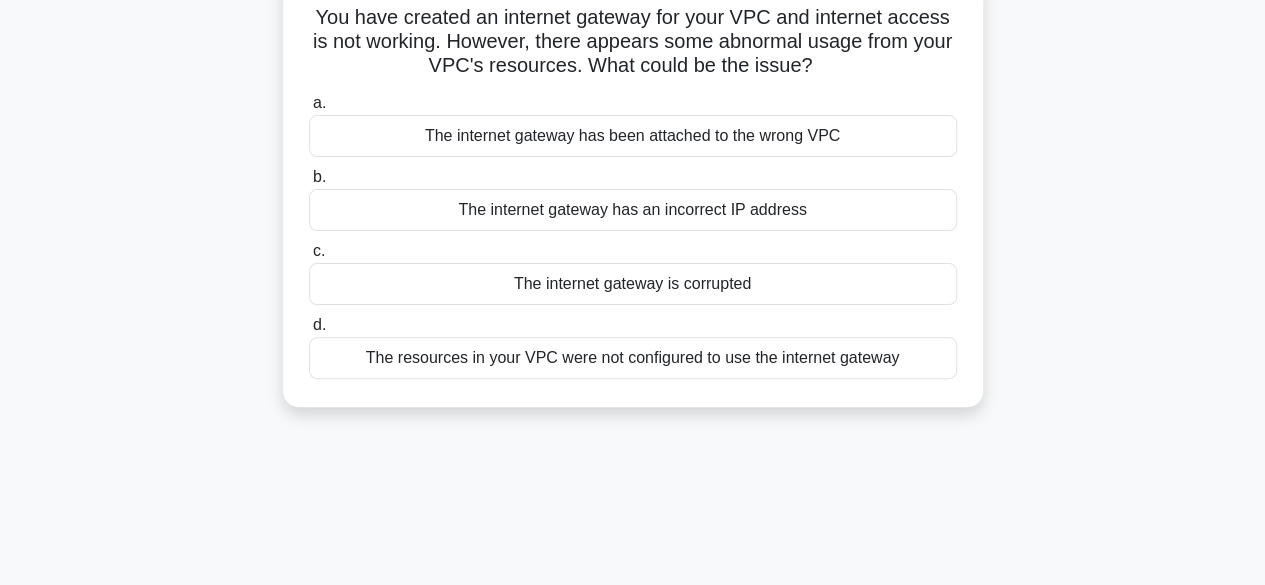 click on "The internet gateway has been attached to the wrong VPC" at bounding box center (633, 136) 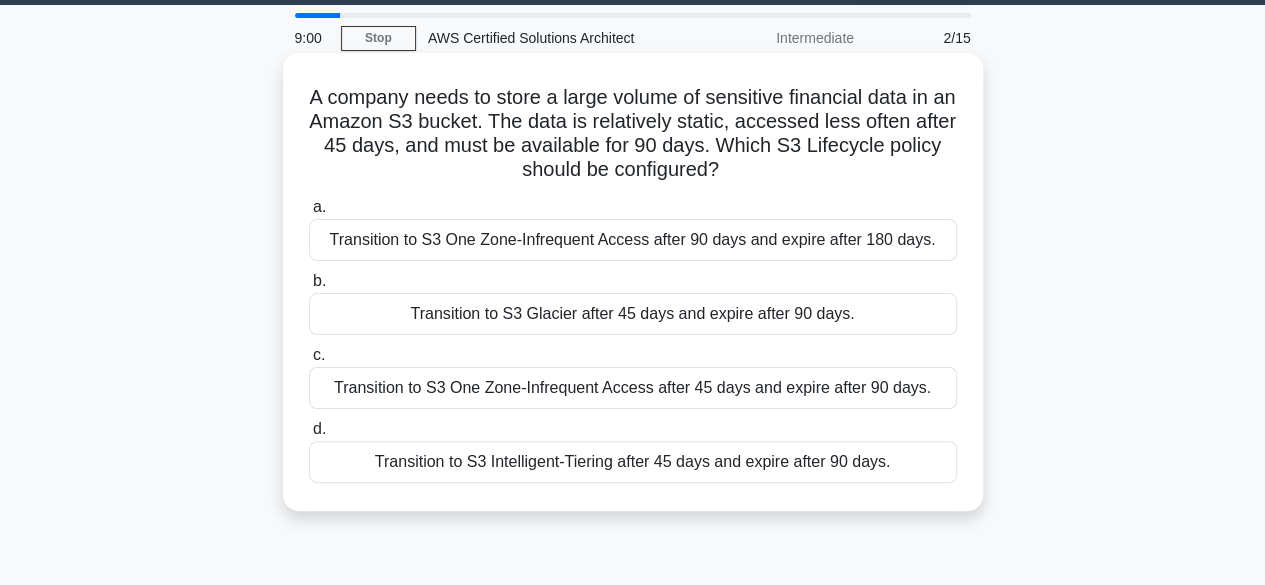 scroll, scrollTop: 61, scrollLeft: 0, axis: vertical 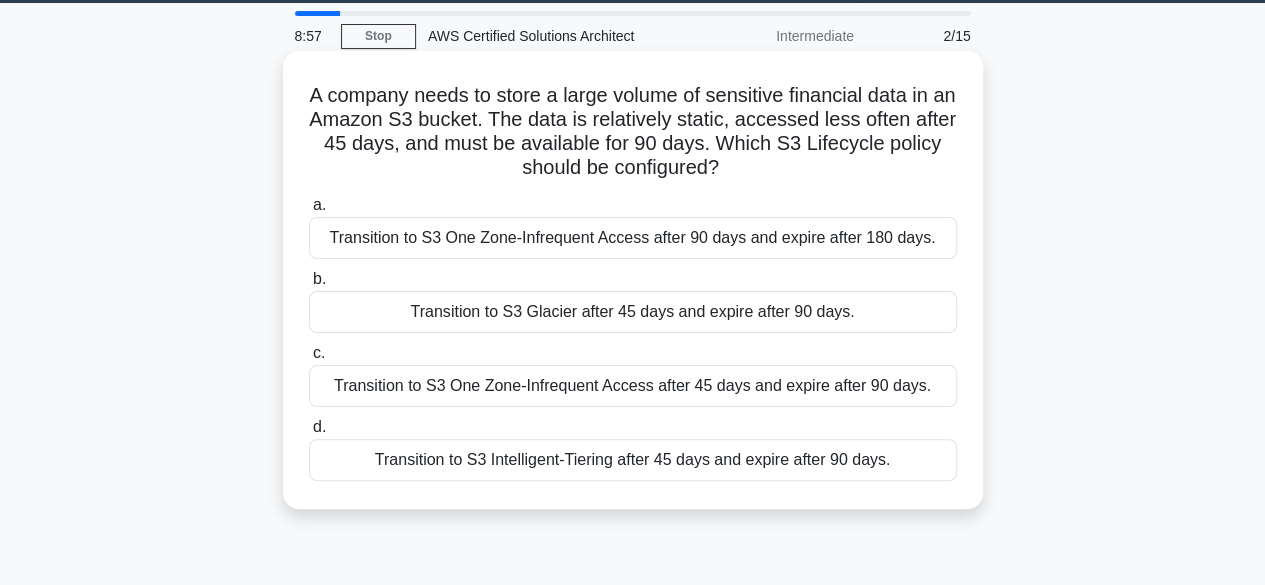 click on "Transition to S3 One Zone-Infrequent Access after 45 days and expire after 90 days." at bounding box center (633, 386) 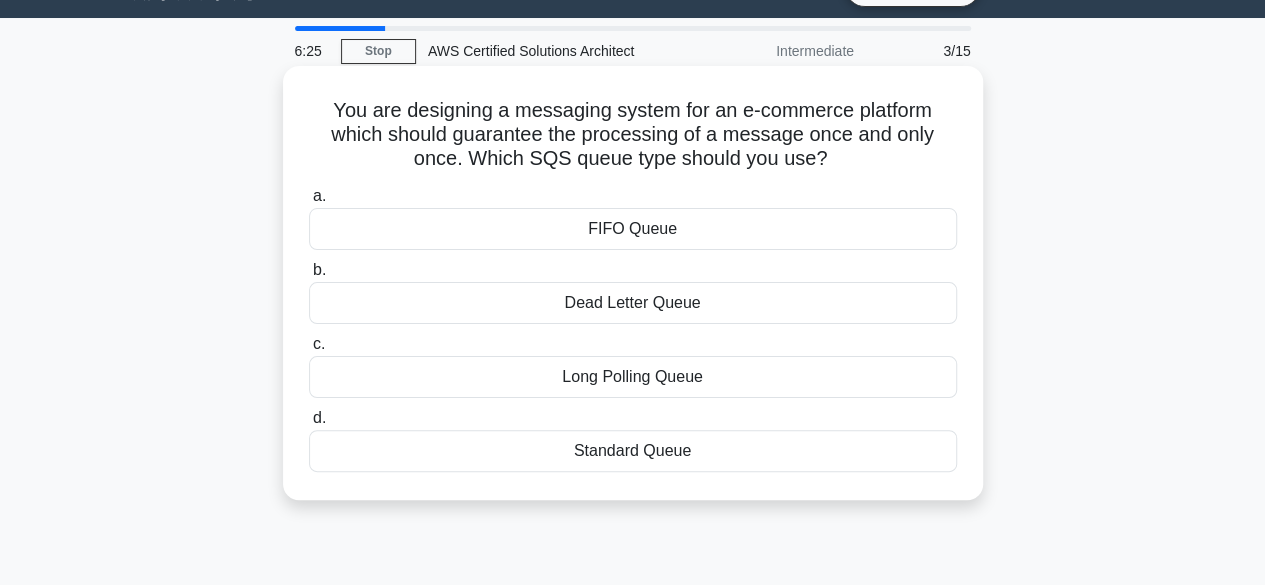 scroll, scrollTop: 50, scrollLeft: 0, axis: vertical 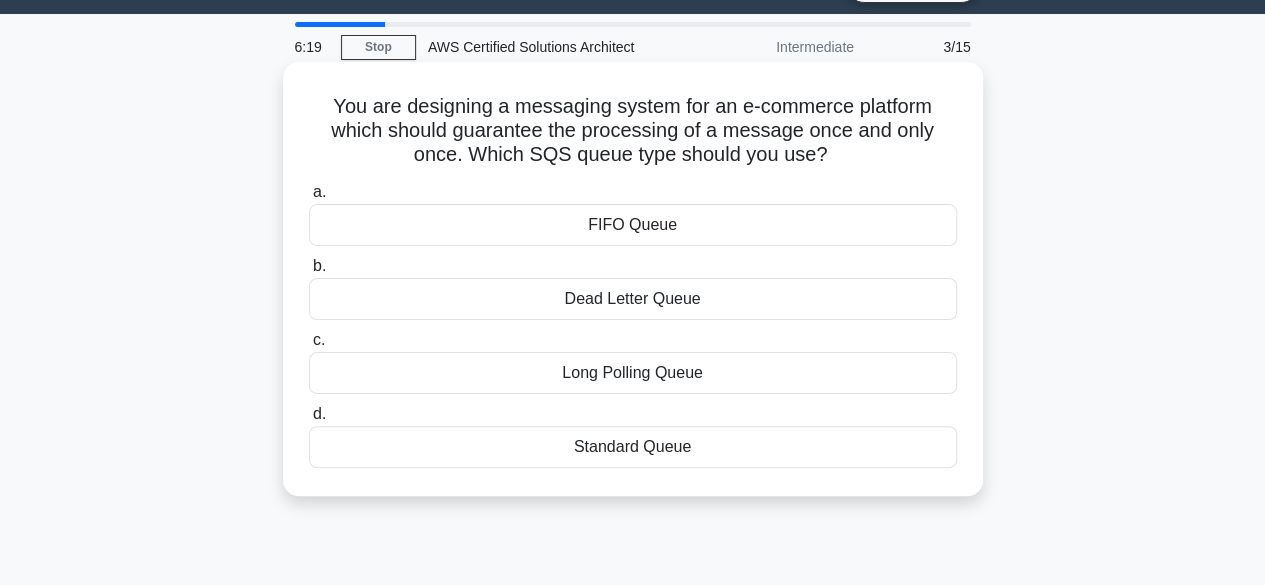 click on "Standard Queue" at bounding box center (633, 447) 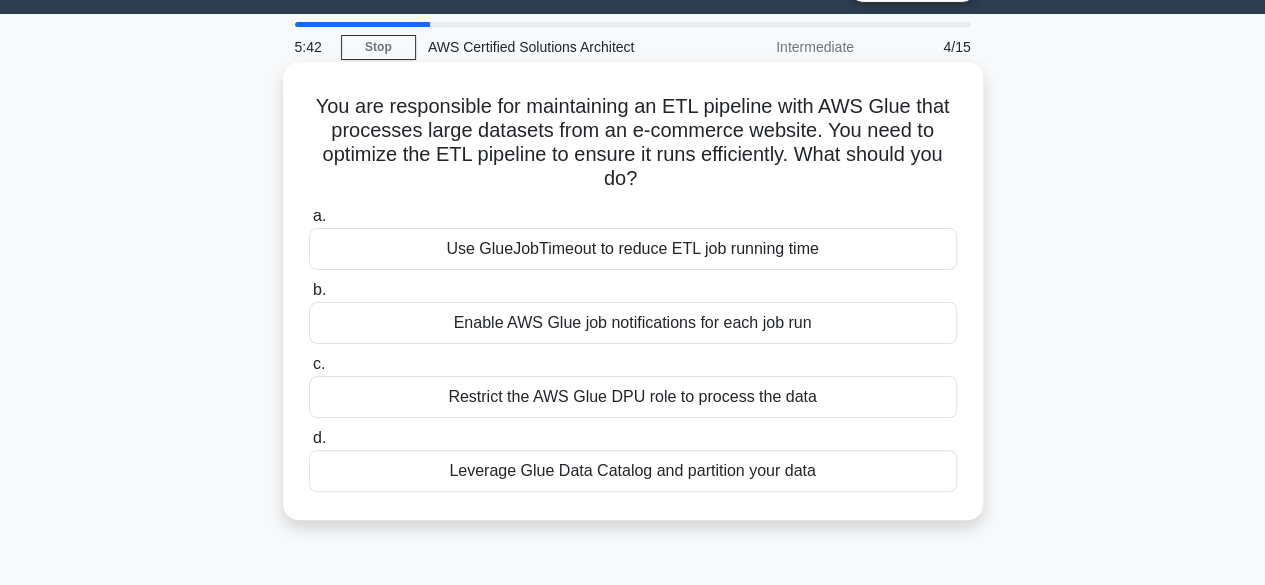scroll, scrollTop: 61, scrollLeft: 0, axis: vertical 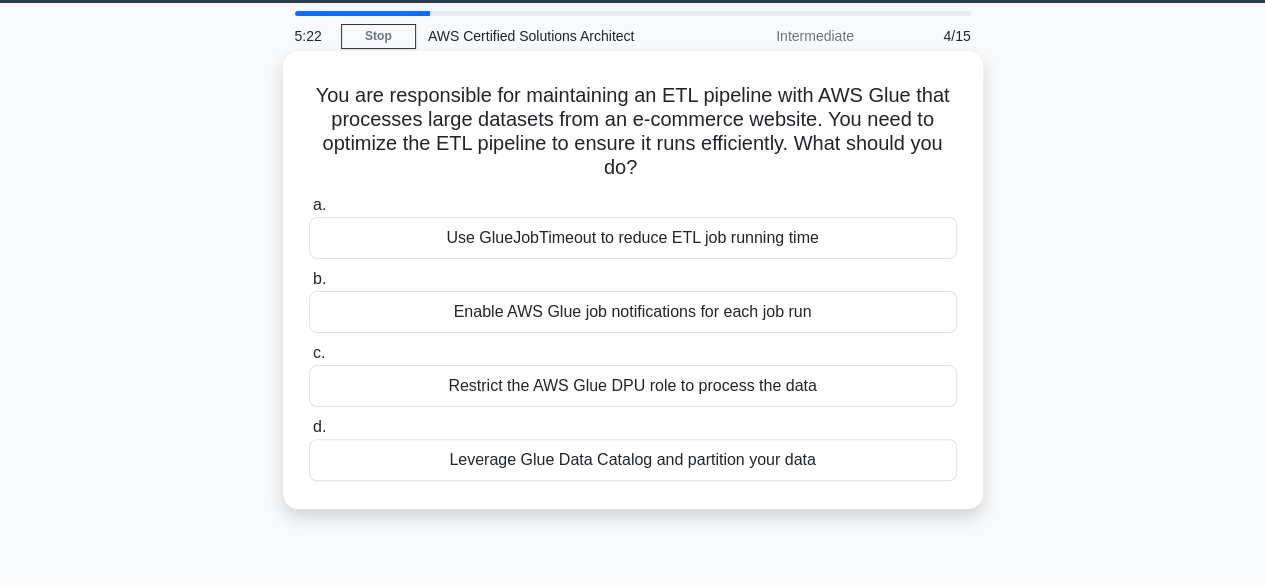 click on "Use GlueJobTimeout to reduce ETL job running time" at bounding box center [633, 238] 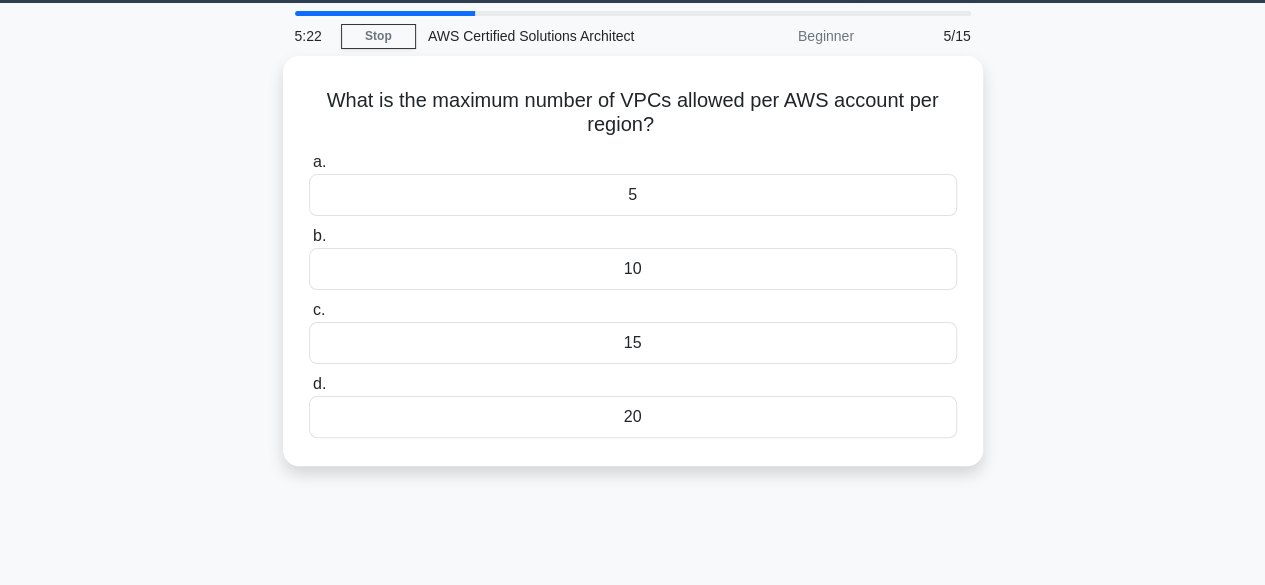 scroll, scrollTop: 0, scrollLeft: 0, axis: both 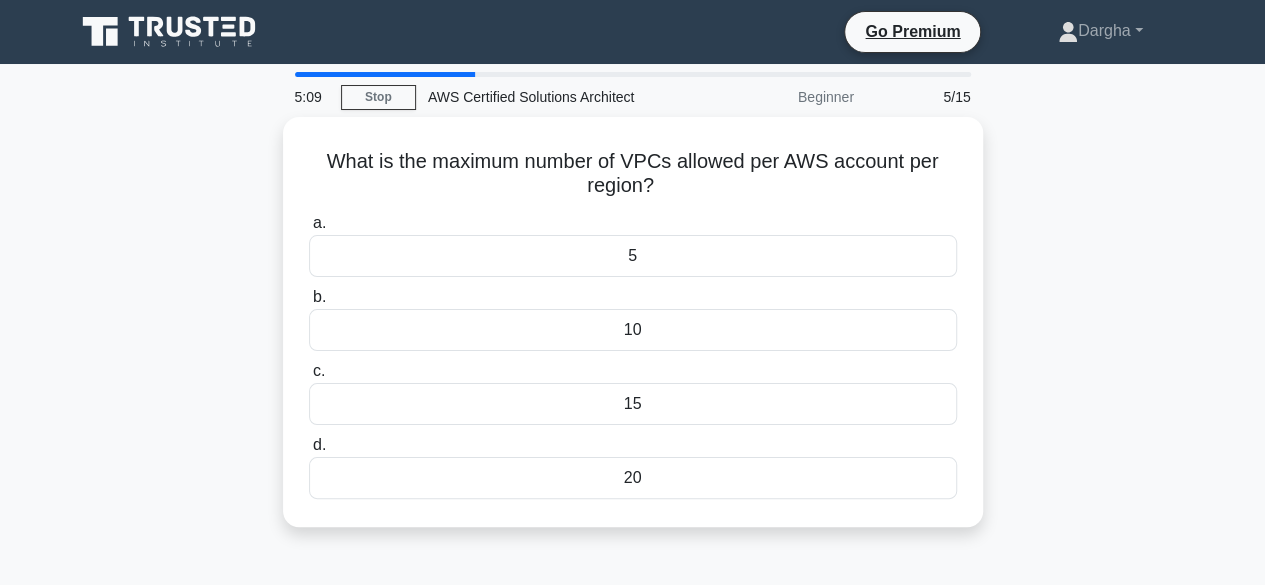 click on "5" at bounding box center (633, 256) 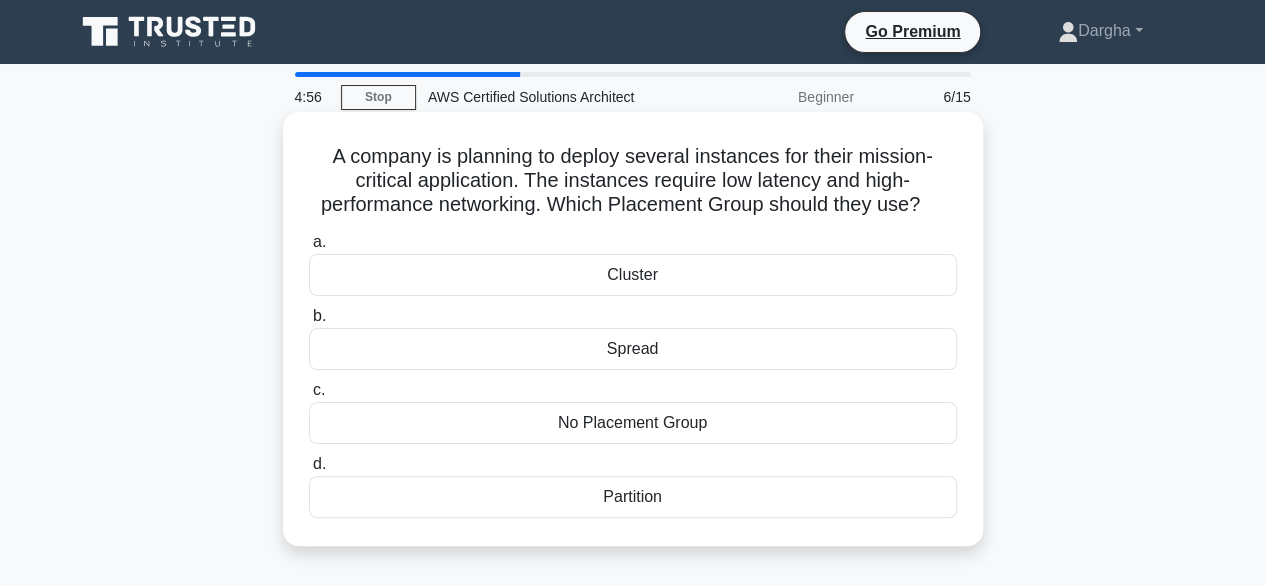 click on "Cluster" at bounding box center [633, 275] 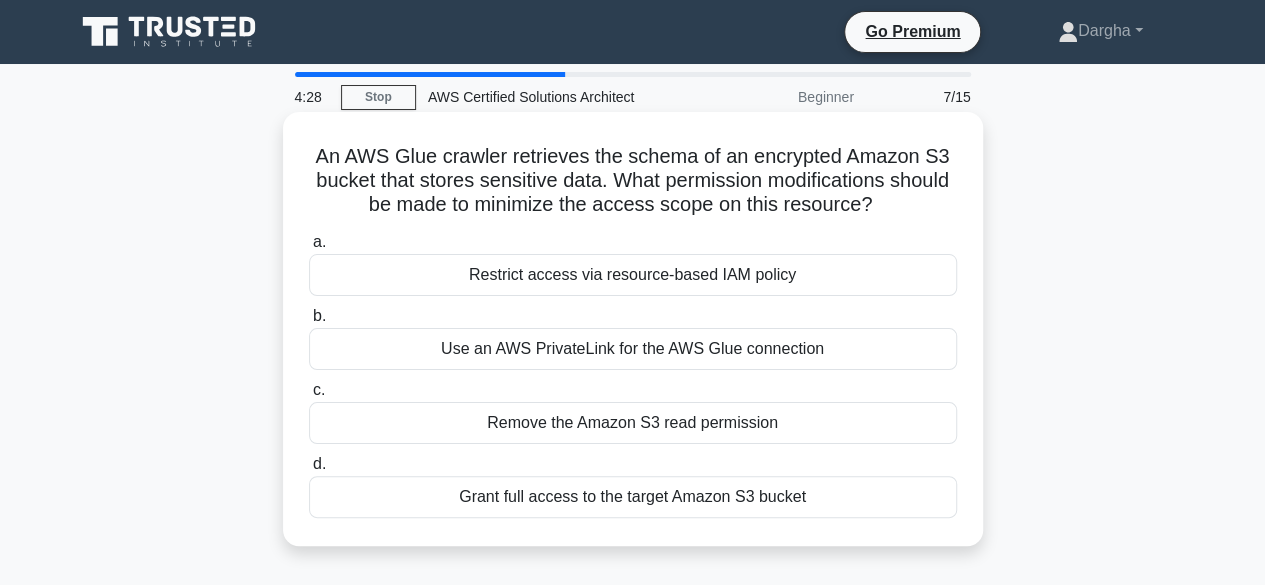 click on "Restrict access via resource-based IAM policy" at bounding box center (633, 275) 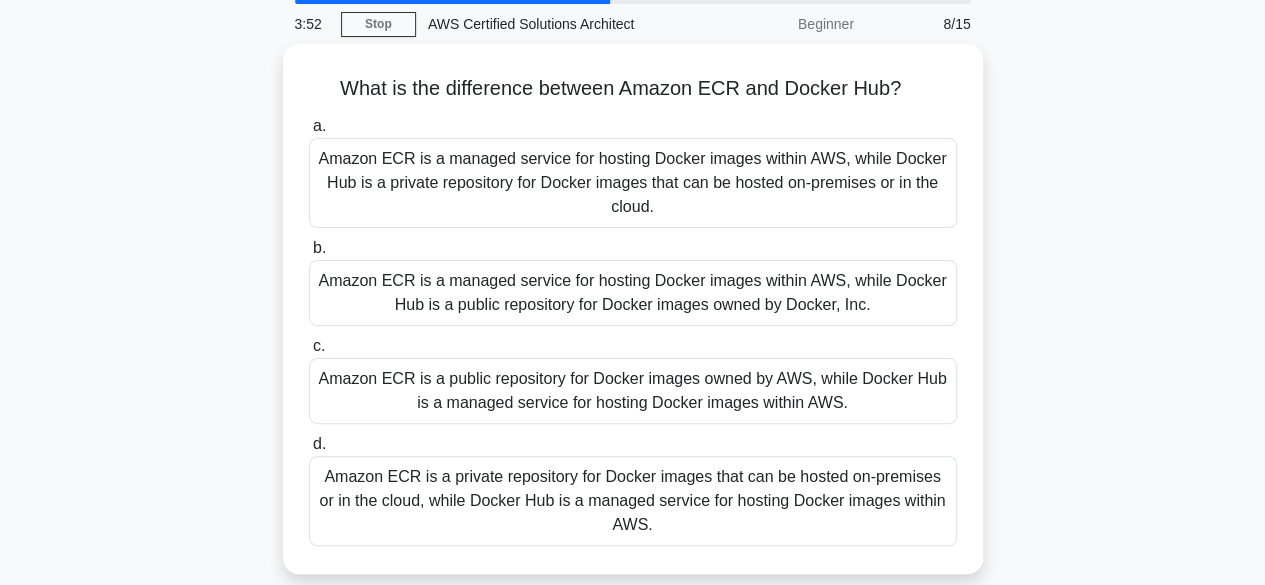 scroll, scrollTop: 72, scrollLeft: 0, axis: vertical 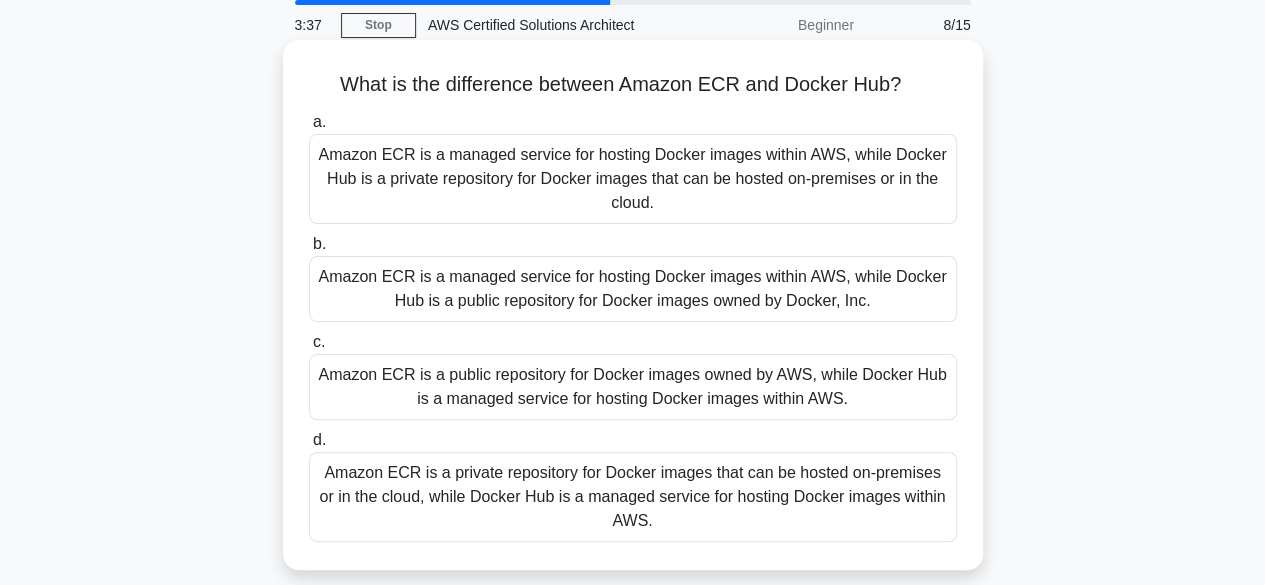 click on "Amazon ECR is a managed service for hosting Docker images within AWS, while Docker Hub is a private repository for Docker images that can be hosted on-premises or in the cloud." at bounding box center [633, 179] 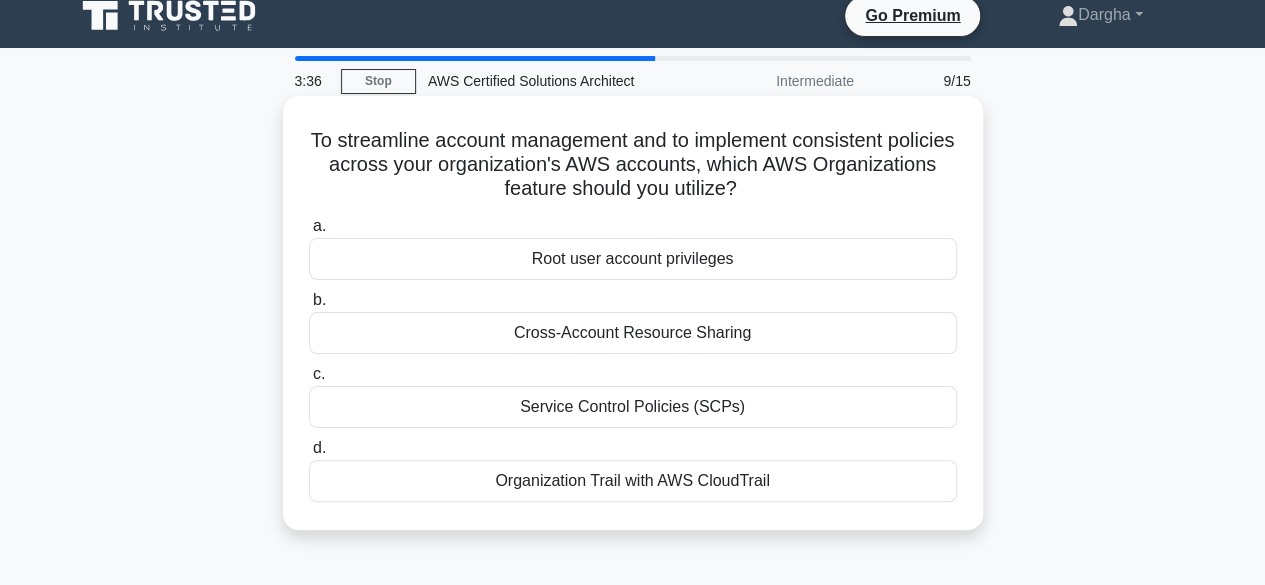 scroll, scrollTop: 0, scrollLeft: 0, axis: both 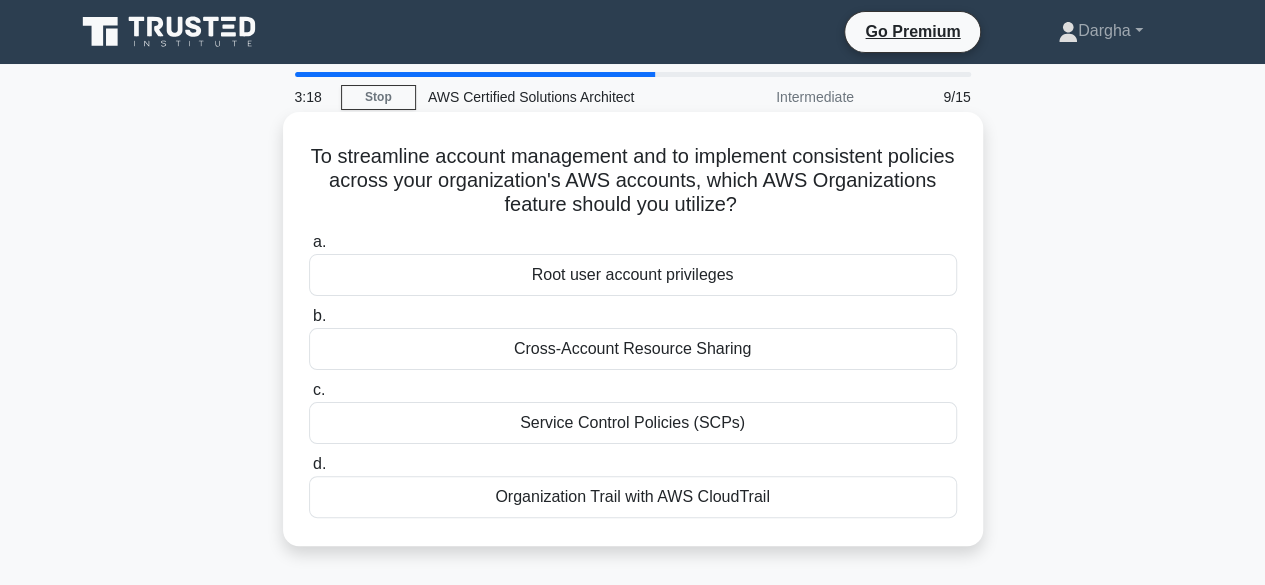 click on "Cross-Account Resource Sharing" at bounding box center (633, 349) 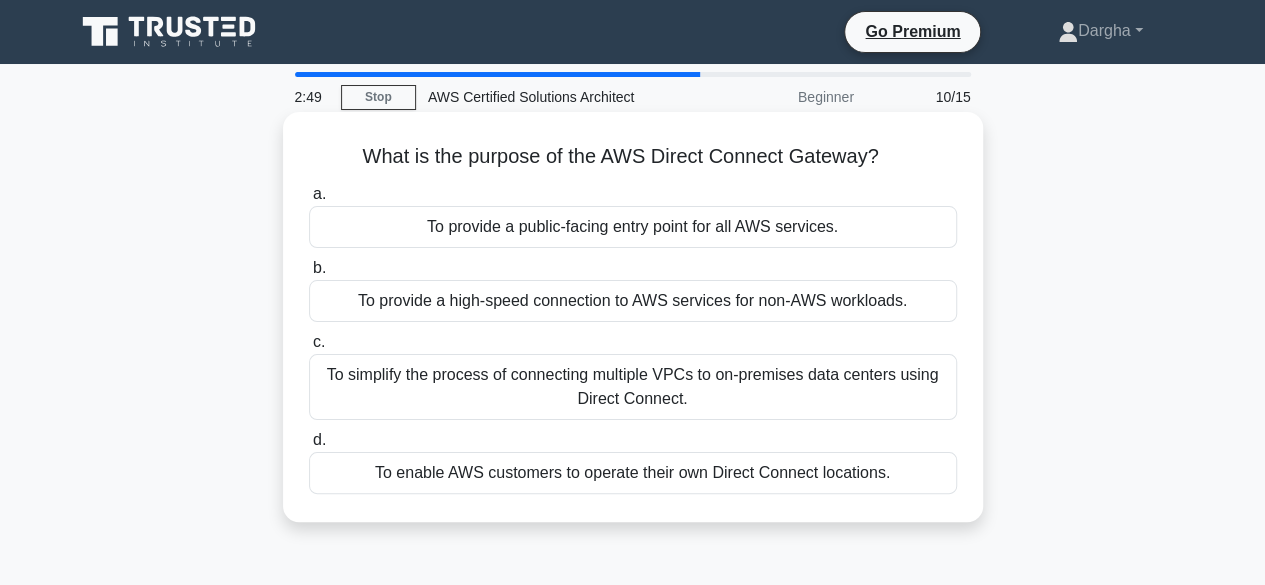 click on "To simplify the process of connecting multiple VPCs to on-premises data centers using Direct Connect." at bounding box center (633, 387) 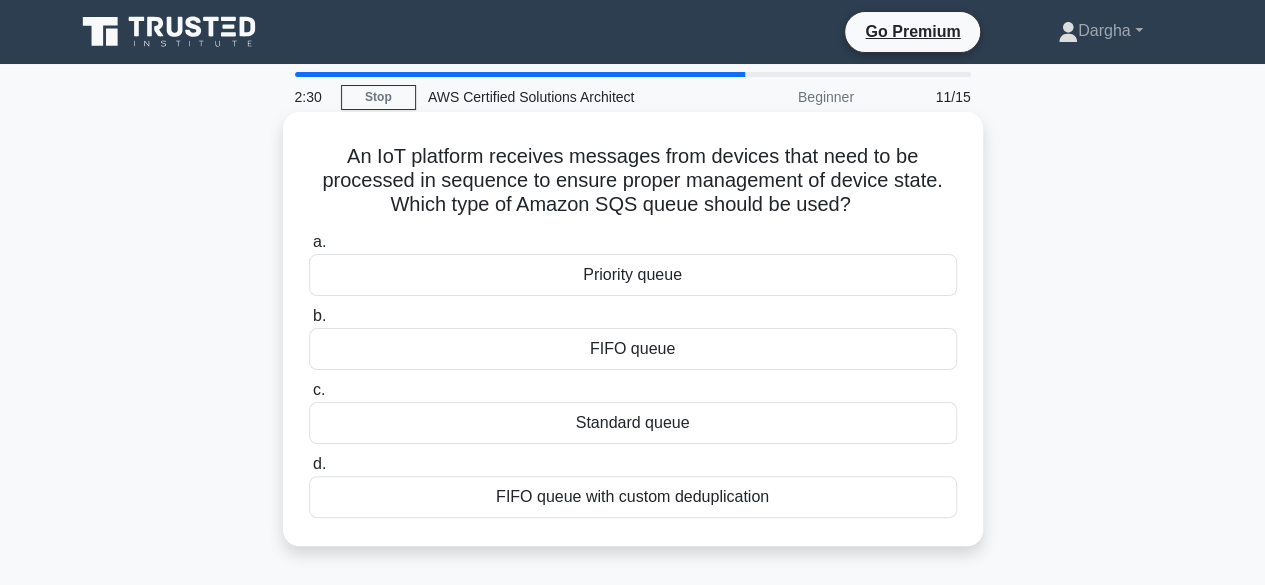 click on "FIFO queue" at bounding box center (633, 349) 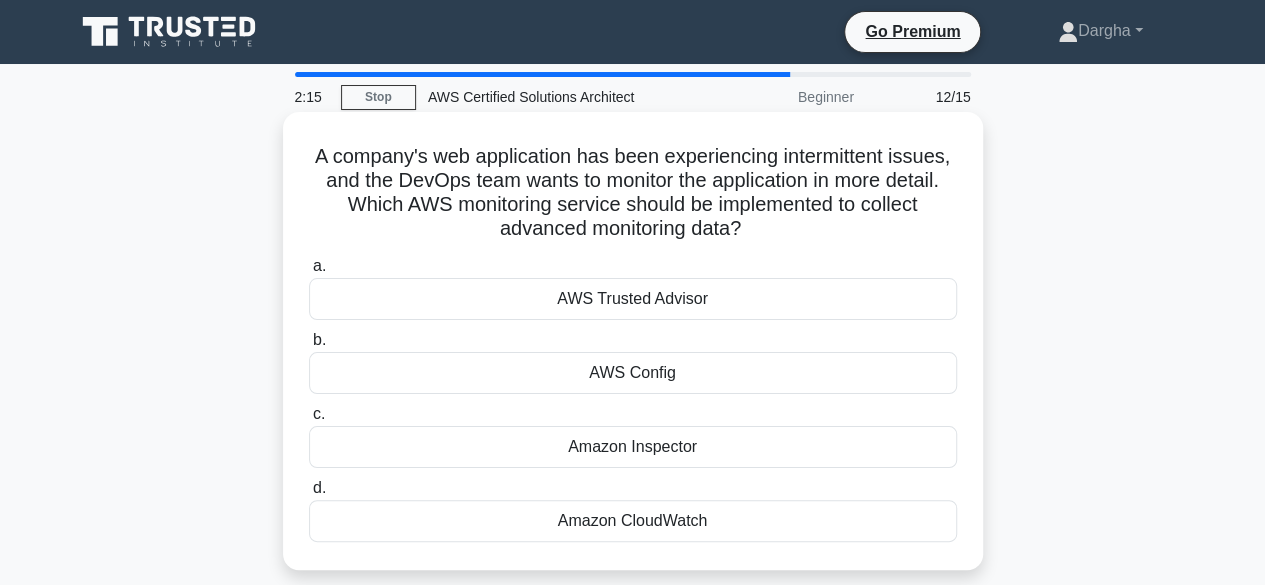 click on "Amazon CloudWatch" at bounding box center [633, 521] 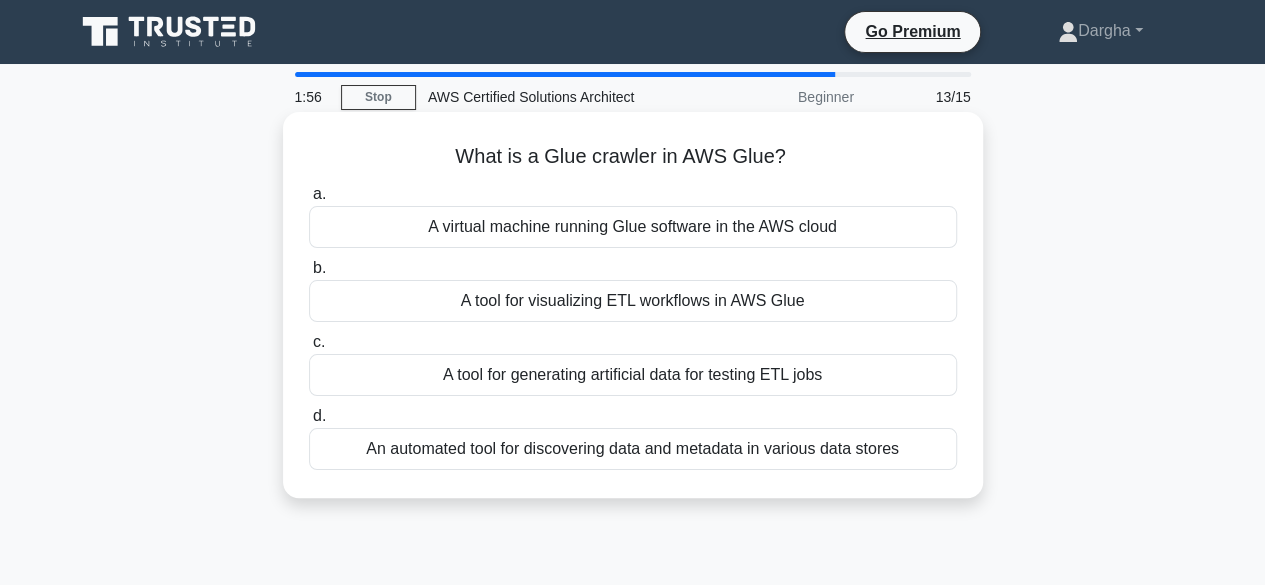 click on "An automated tool for discovering data and metadata in various data stores" at bounding box center (633, 449) 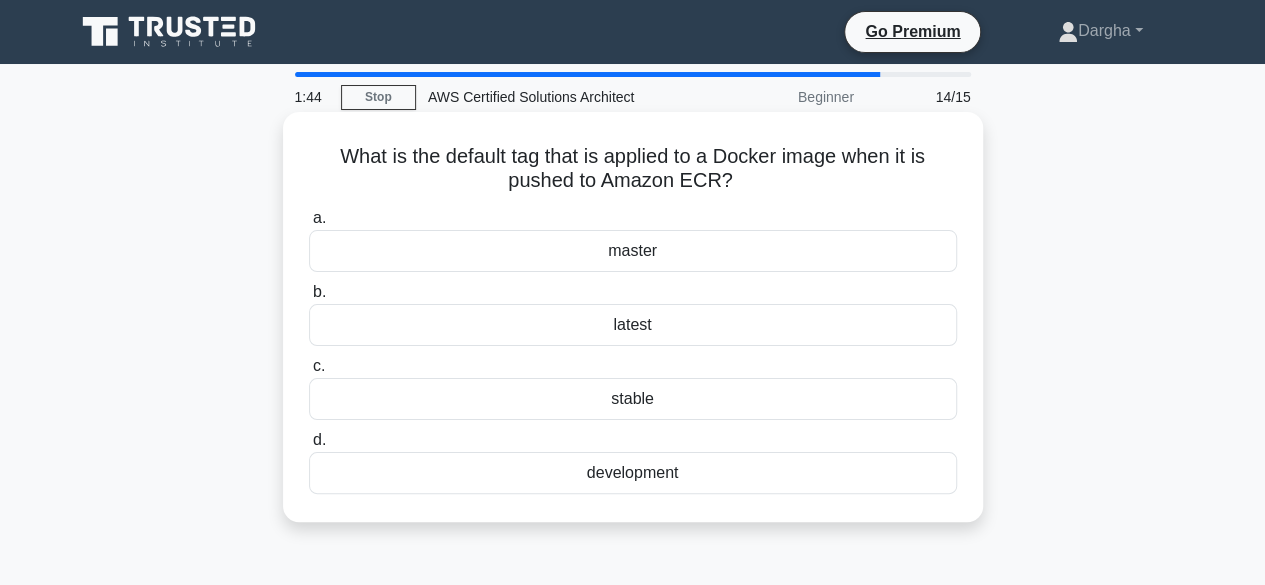 click on "latest" at bounding box center [633, 325] 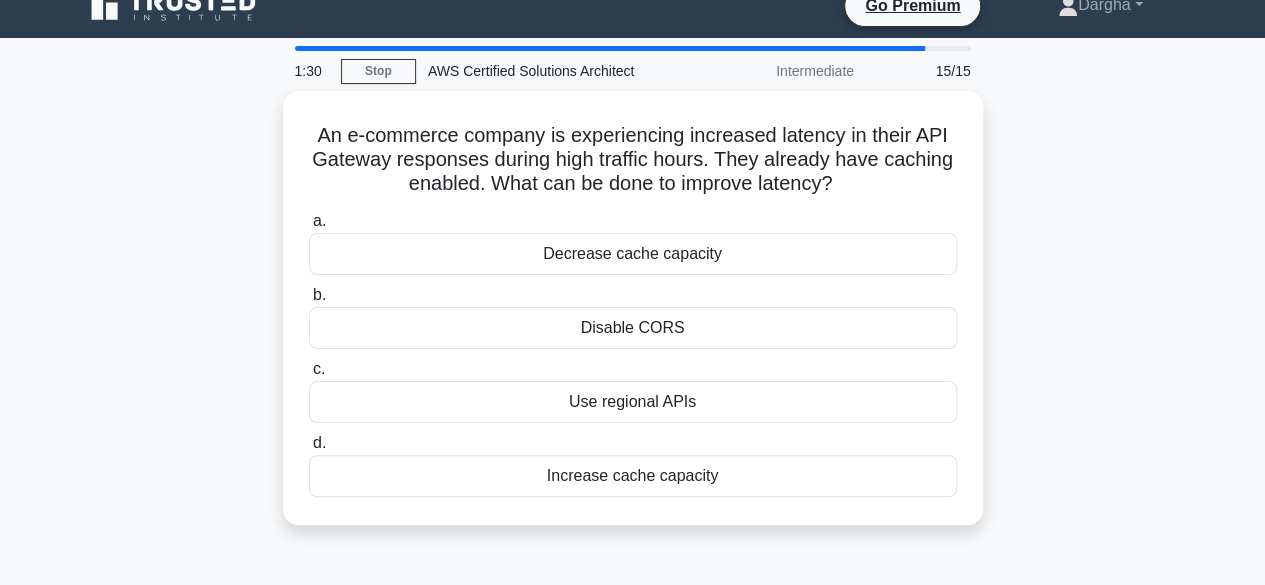scroll, scrollTop: 37, scrollLeft: 0, axis: vertical 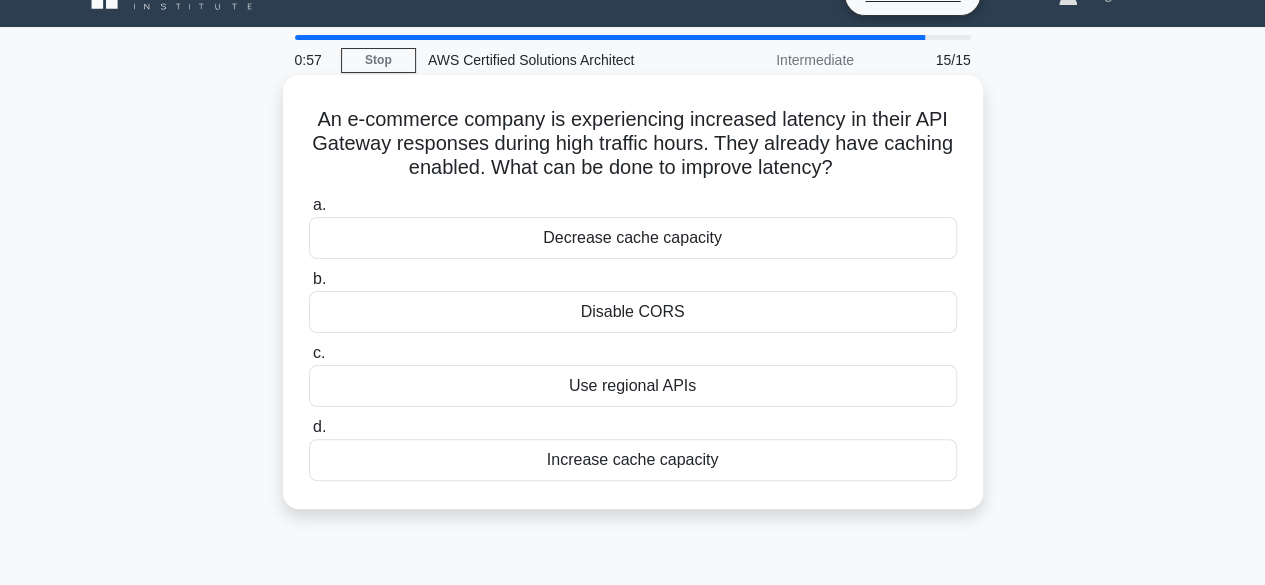 click on "Increase cache capacity" at bounding box center [633, 460] 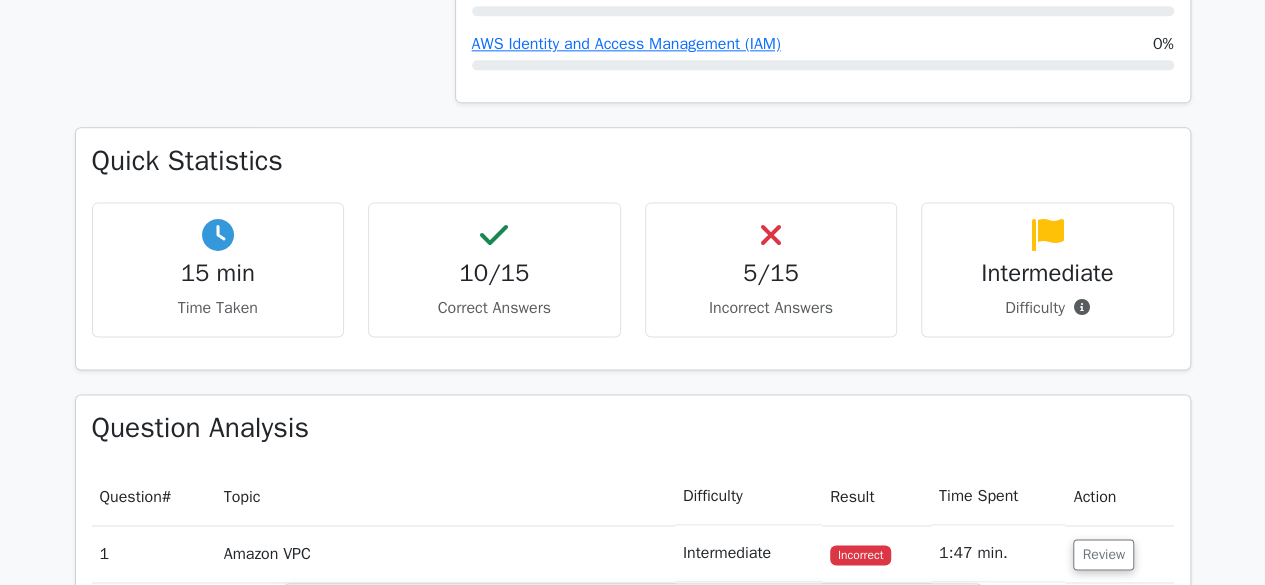 scroll, scrollTop: 1263, scrollLeft: 0, axis: vertical 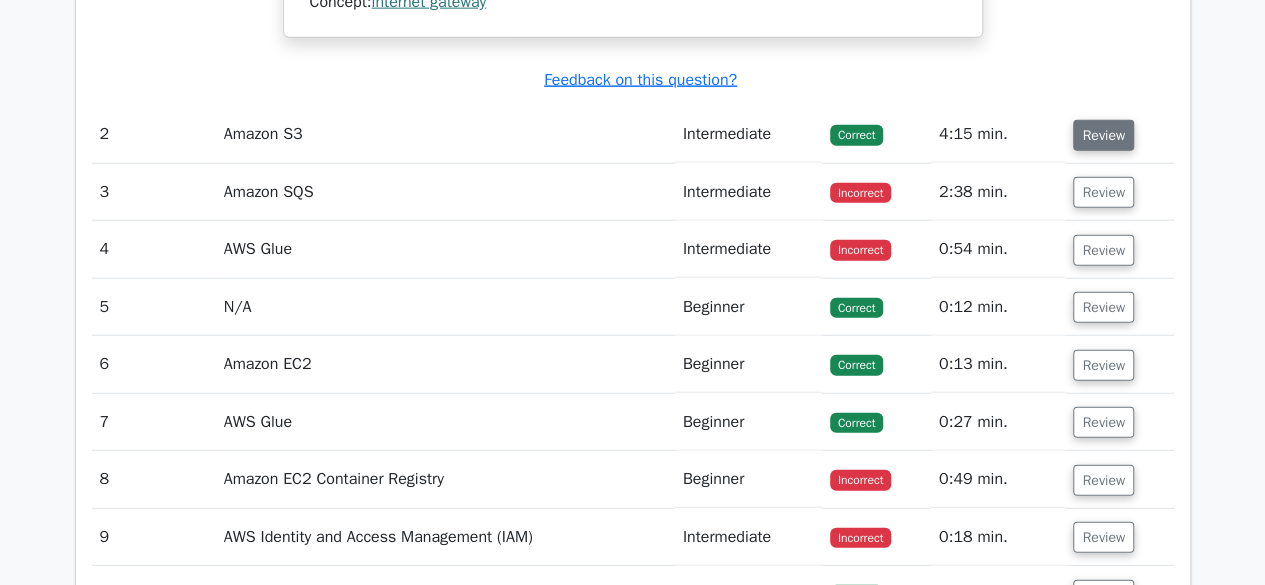 click on "Review" at bounding box center (1103, 135) 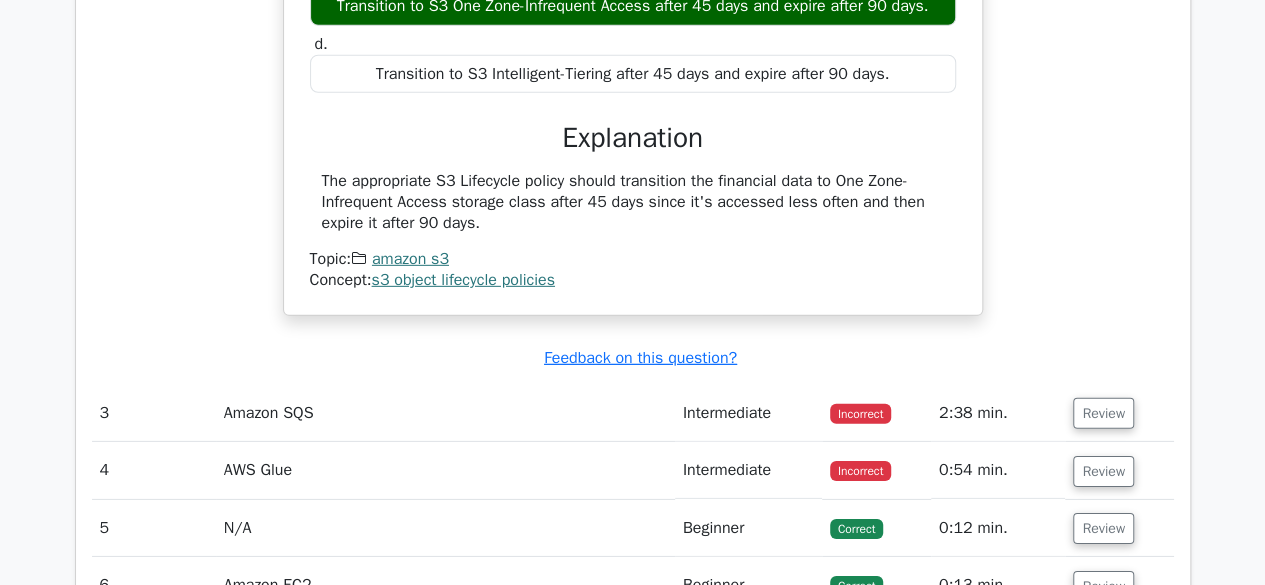 scroll, scrollTop: 2901, scrollLeft: 0, axis: vertical 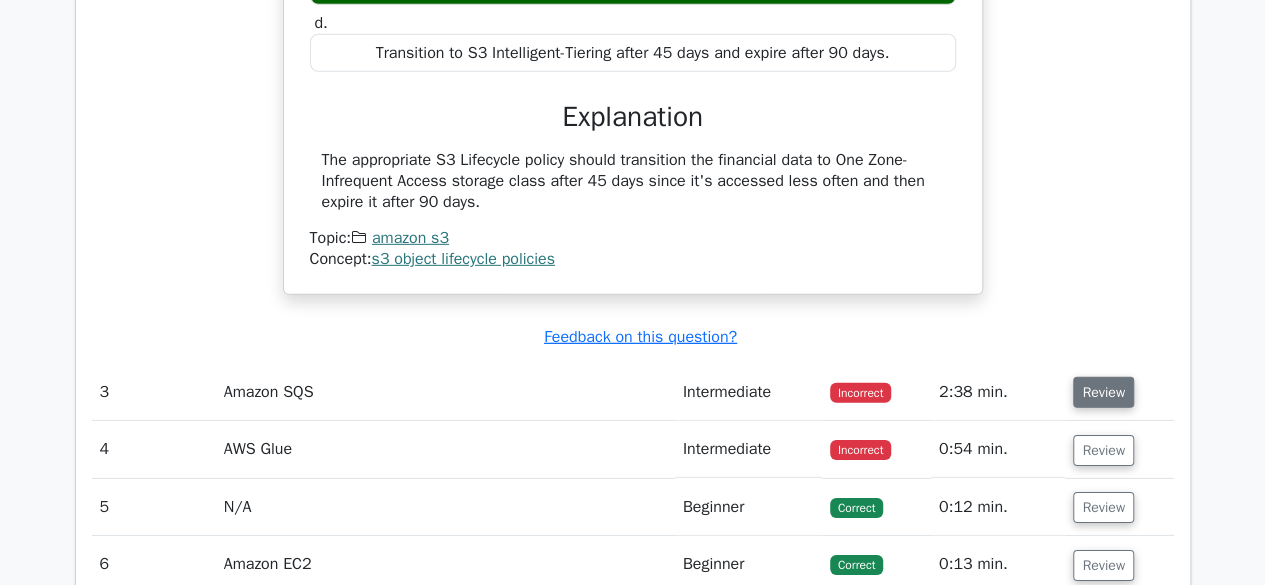 click on "Review" at bounding box center [1103, 392] 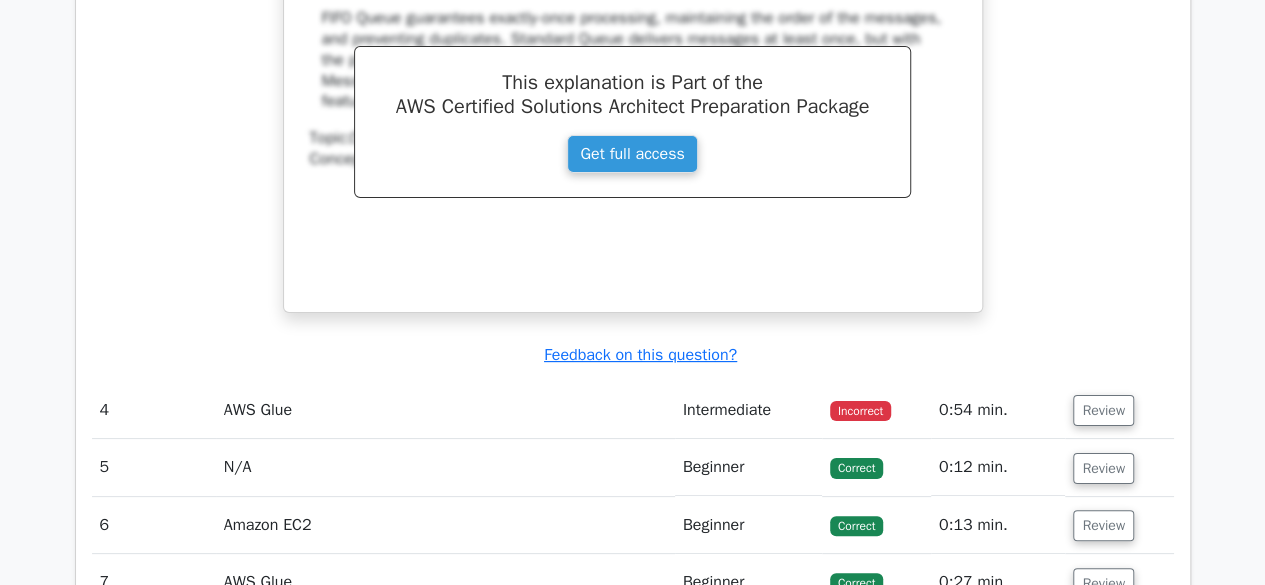 scroll, scrollTop: 3811, scrollLeft: 0, axis: vertical 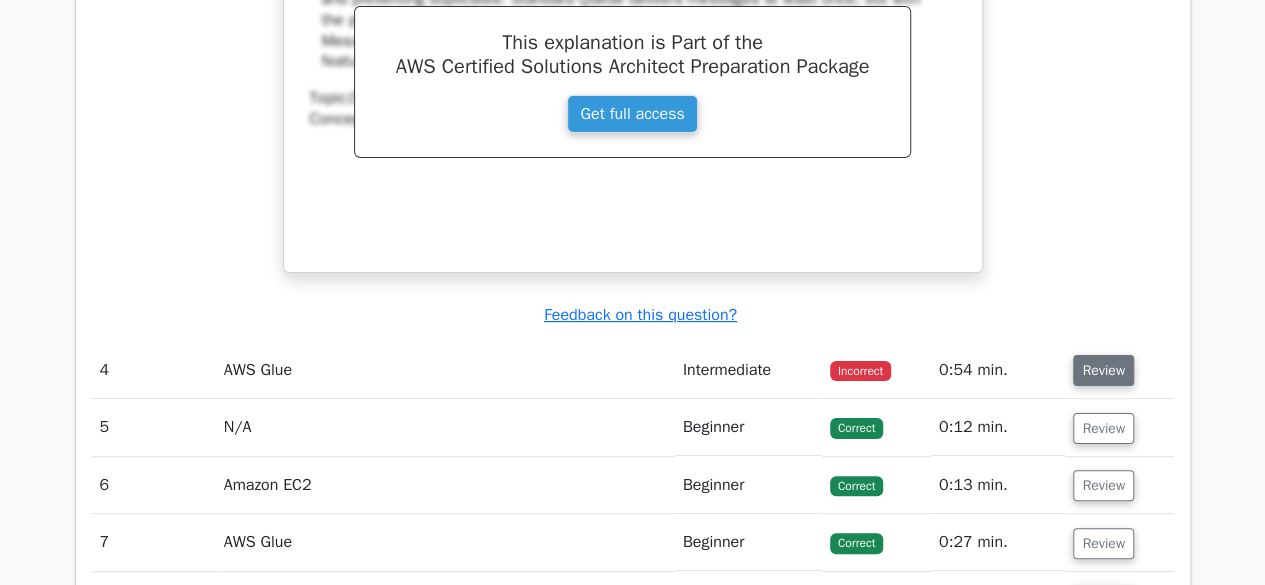 click on "Review" at bounding box center (1103, 370) 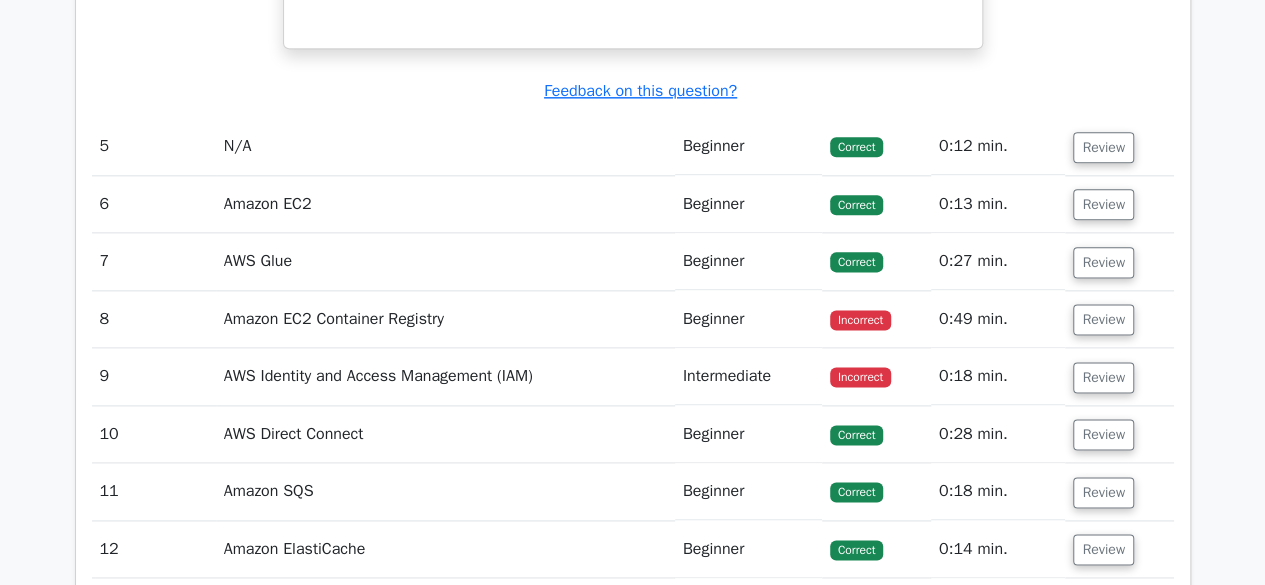 scroll, scrollTop: 4948, scrollLeft: 0, axis: vertical 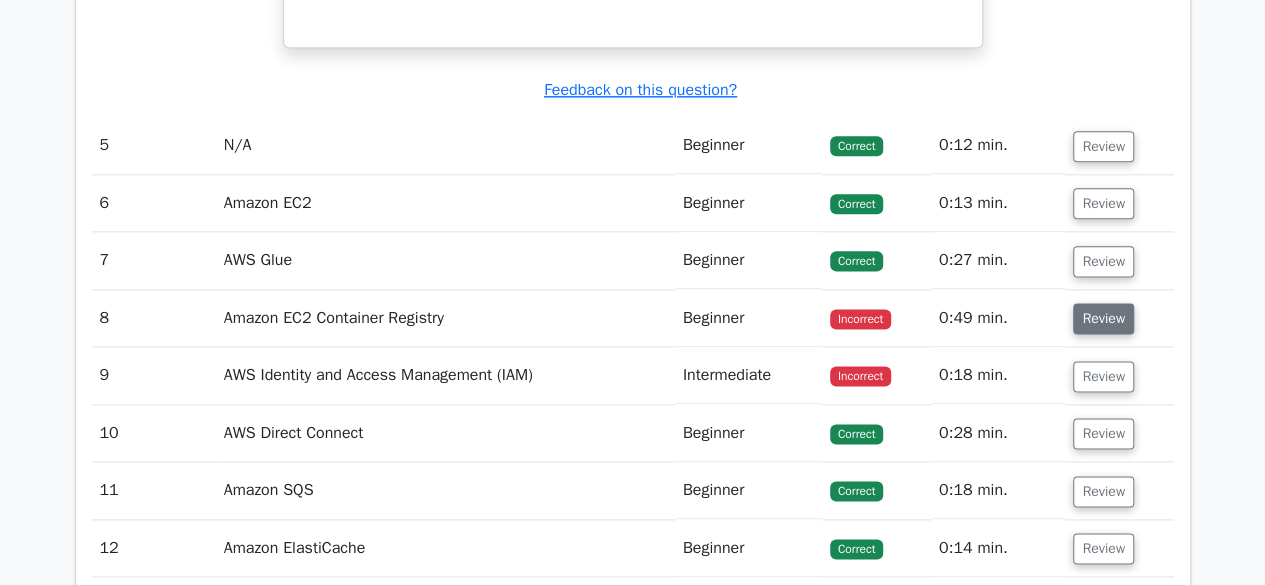 click on "Review" at bounding box center [1103, 318] 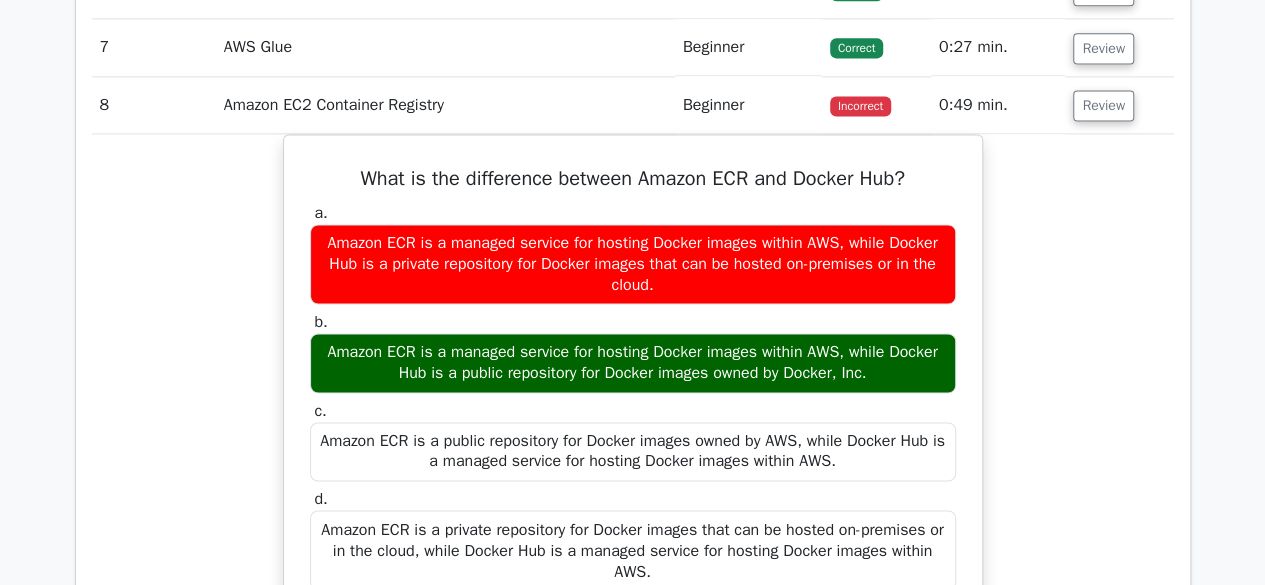 scroll, scrollTop: 5166, scrollLeft: 0, axis: vertical 